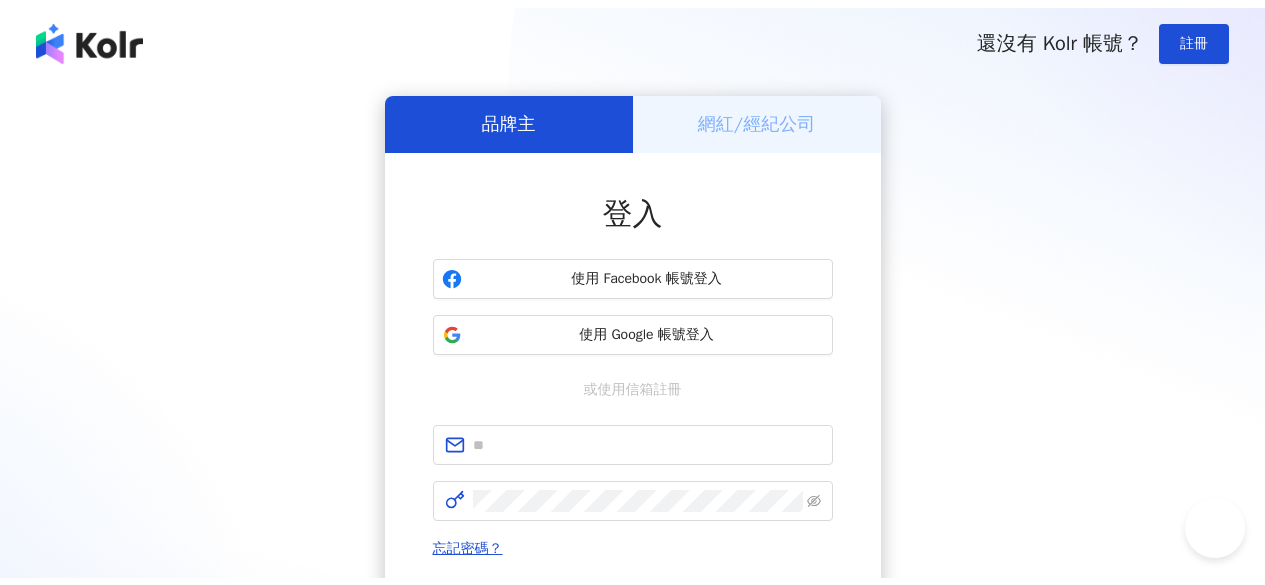 scroll, scrollTop: 0, scrollLeft: 0, axis: both 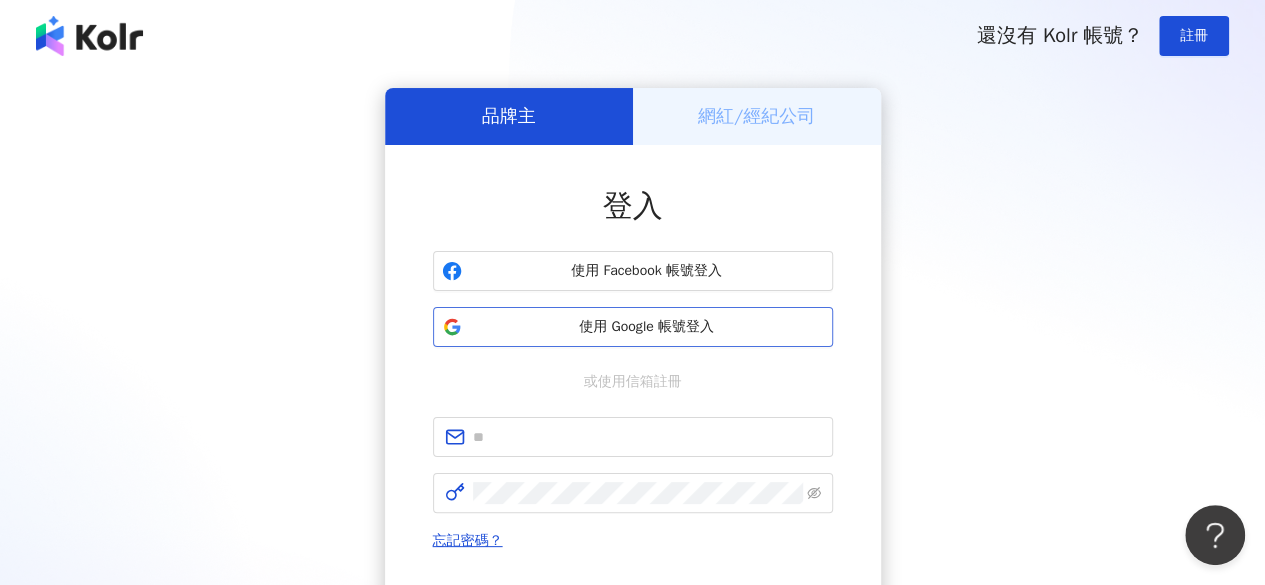 click on "使用 Google 帳號登入" at bounding box center (647, 327) 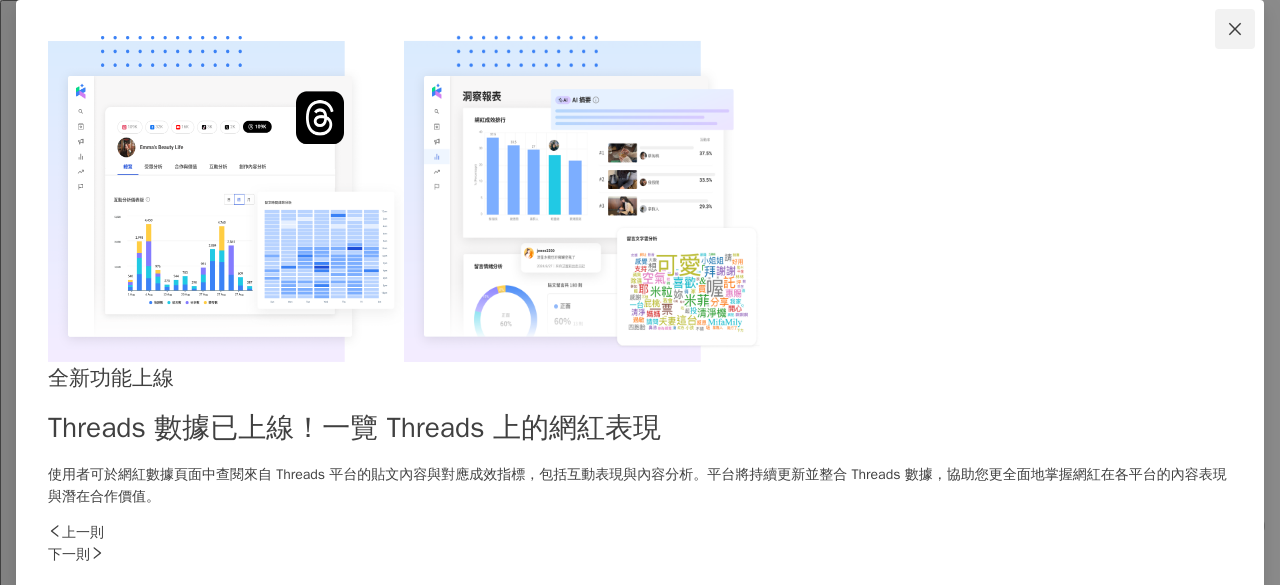 click at bounding box center (1235, 29) 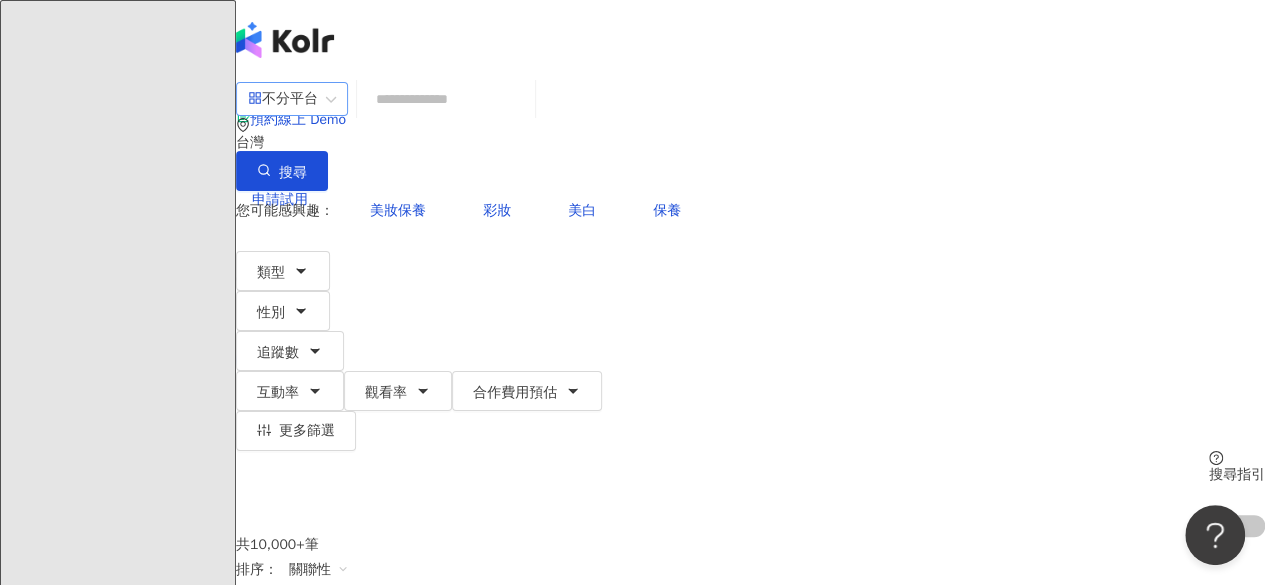 click on "不分平台" at bounding box center (283, 99) 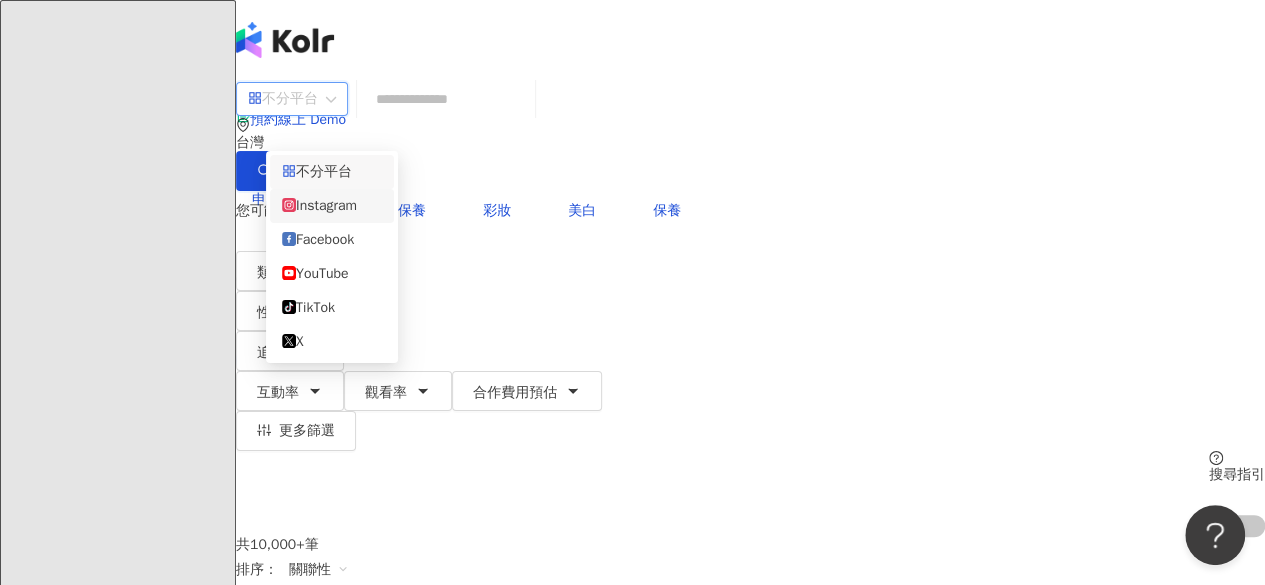 click on "Instagram" at bounding box center [332, 206] 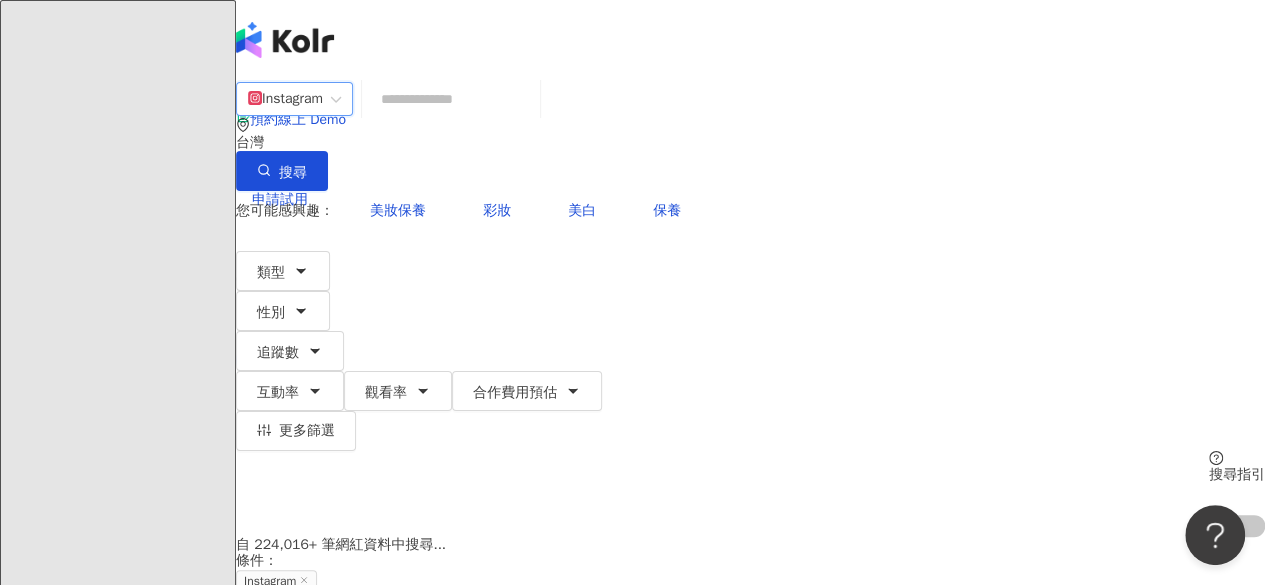 click at bounding box center [451, 99] 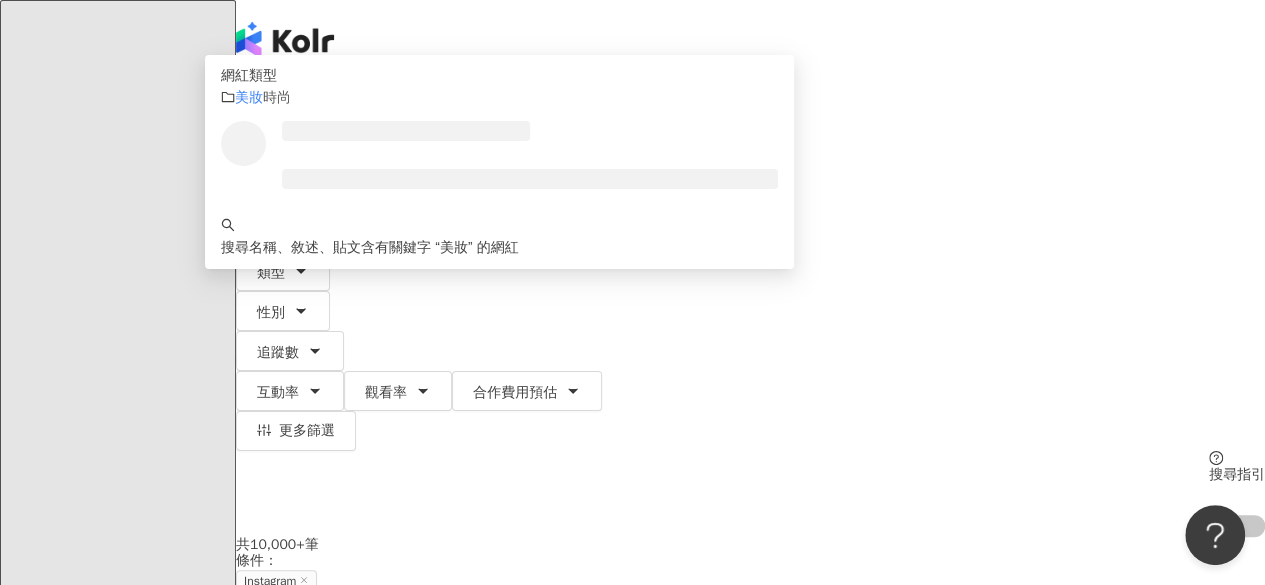 type on "*" 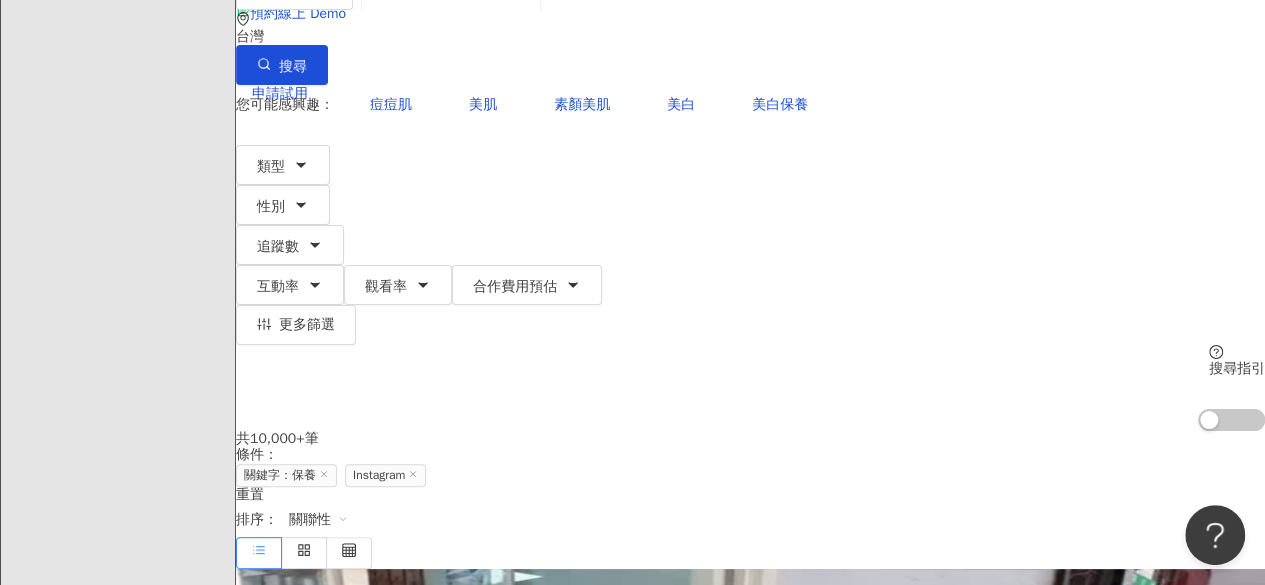 scroll, scrollTop: 100, scrollLeft: 0, axis: vertical 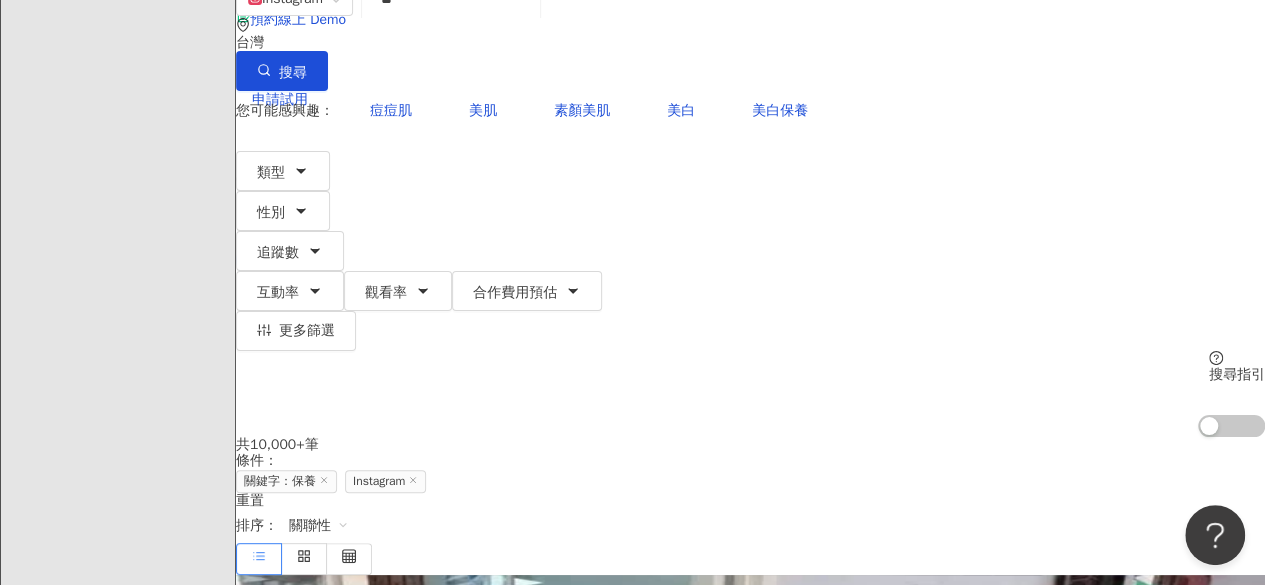 type on "**" 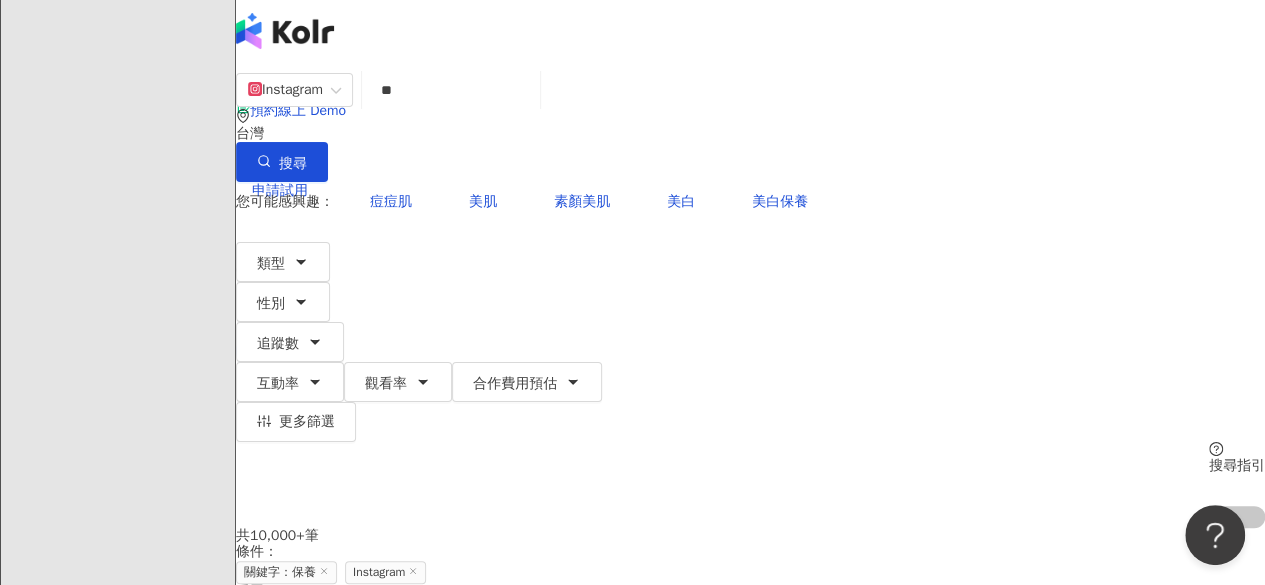 scroll, scrollTop: 0, scrollLeft: 0, axis: both 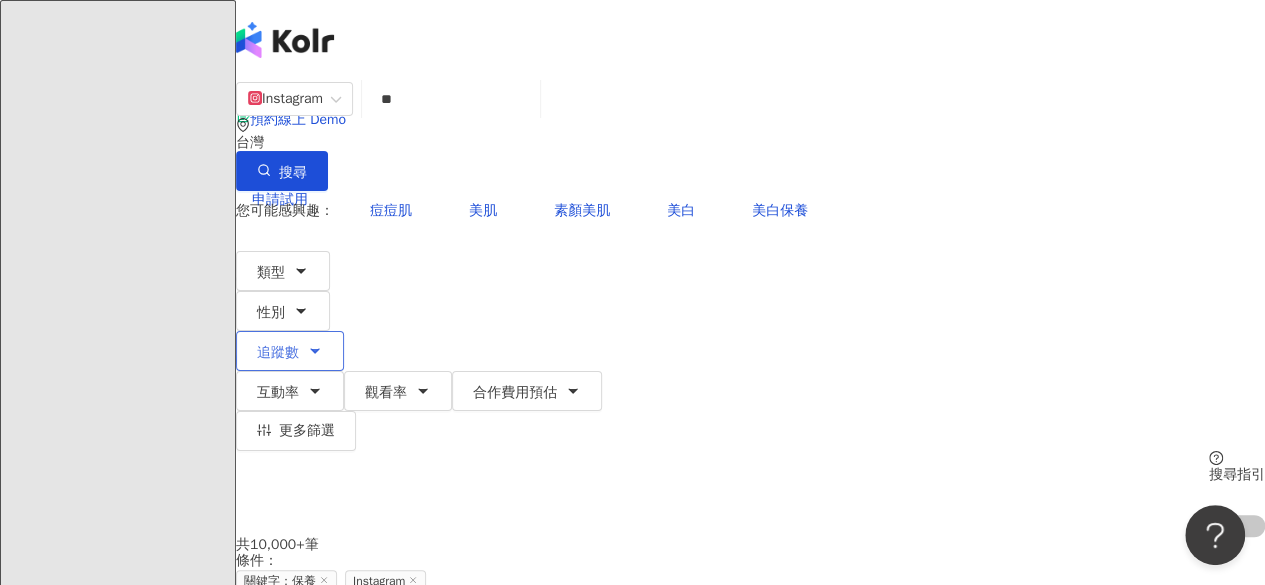 click on "追蹤數" at bounding box center (278, 353) 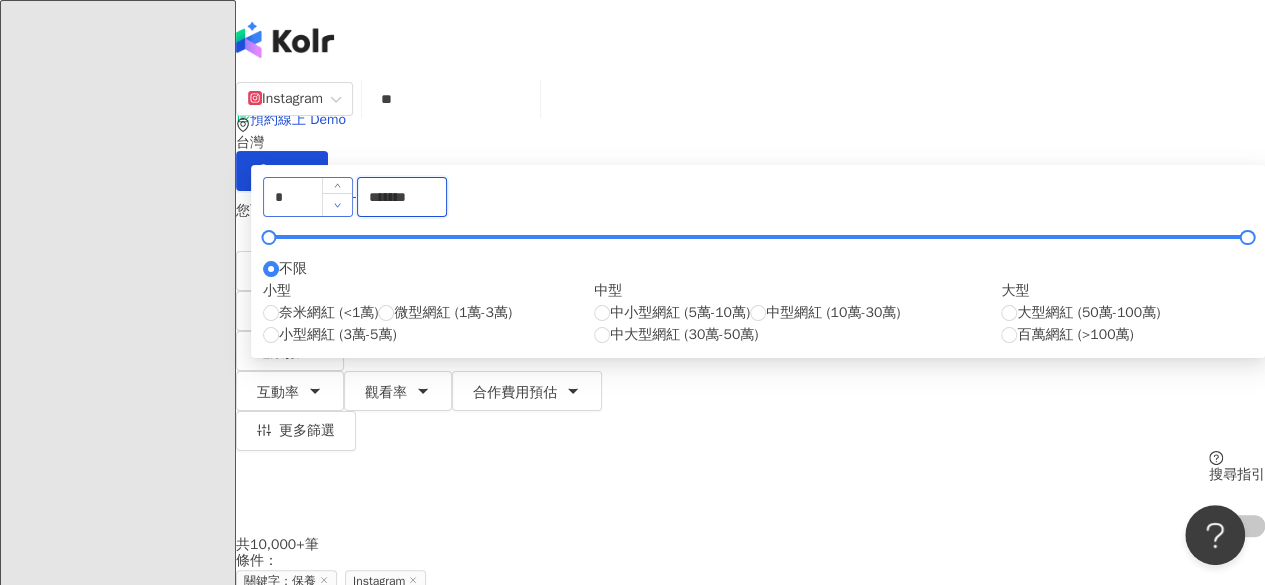 drag, startPoint x: 870, startPoint y: 309, endPoint x: 730, endPoint y: 313, distance: 140.05713 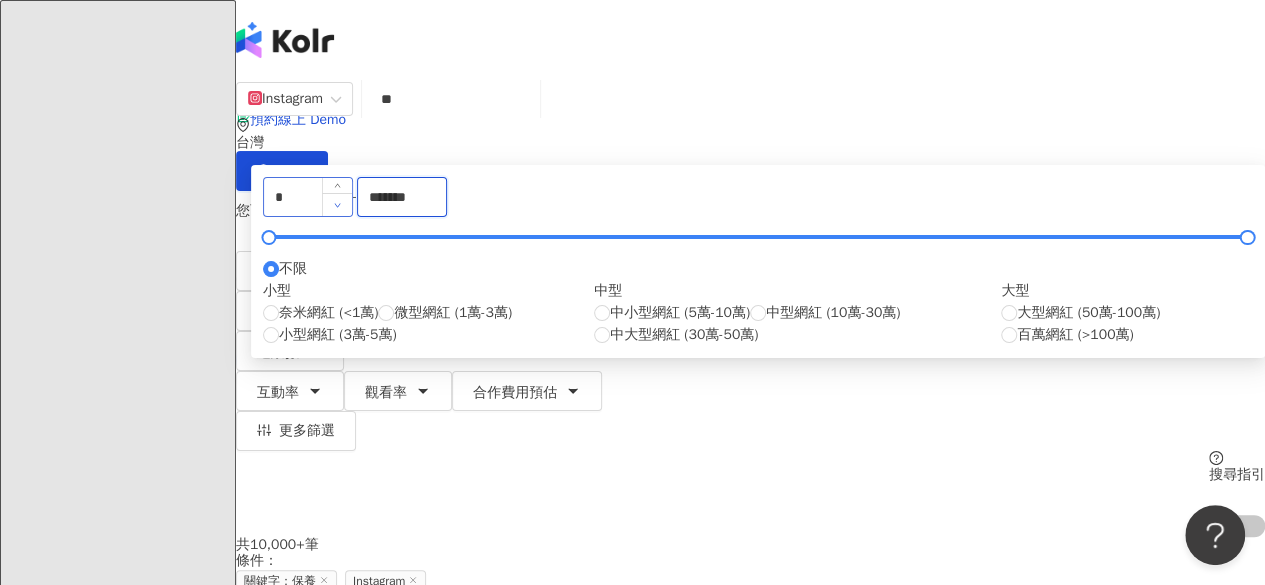 click on "*  -  ******* 不限 小型 奈米網紅 (<1萬) 微型網紅 (1萬-3萬) 小型網紅 (3萬-5萬) 中型 中小型網紅 (5萬-10萬) 中型網紅 (10萬-30萬) 中大型網紅 (30萬-50萬) 大型 大型網紅 (50萬-100萬) 百萬網紅 (>100萬)" at bounding box center [758, 261] 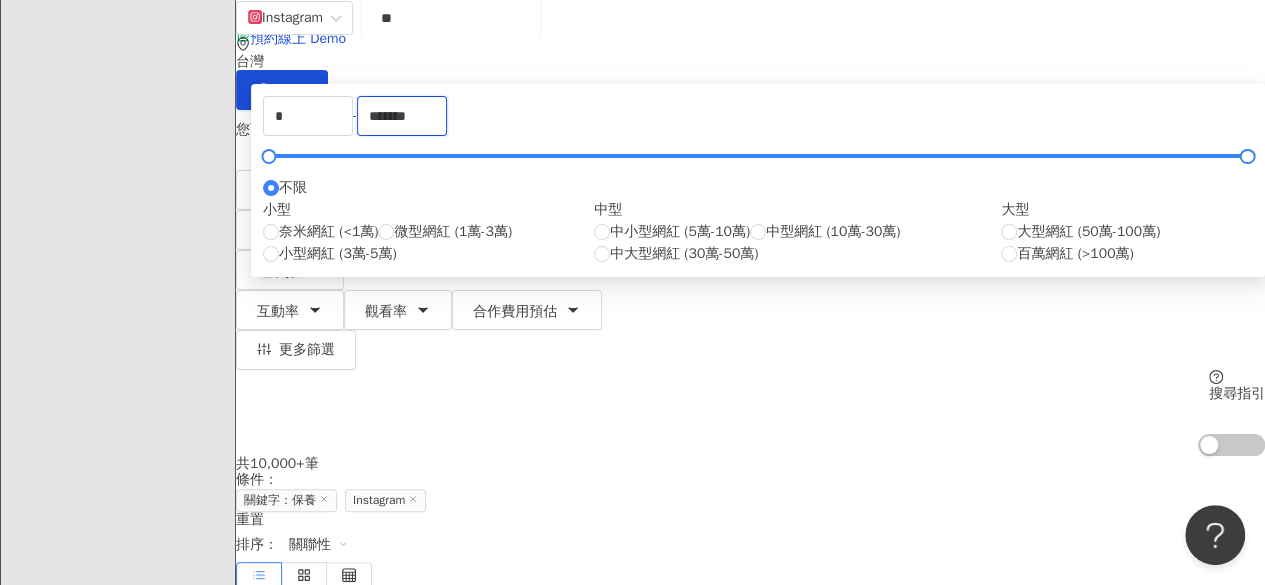 scroll, scrollTop: 100, scrollLeft: 0, axis: vertical 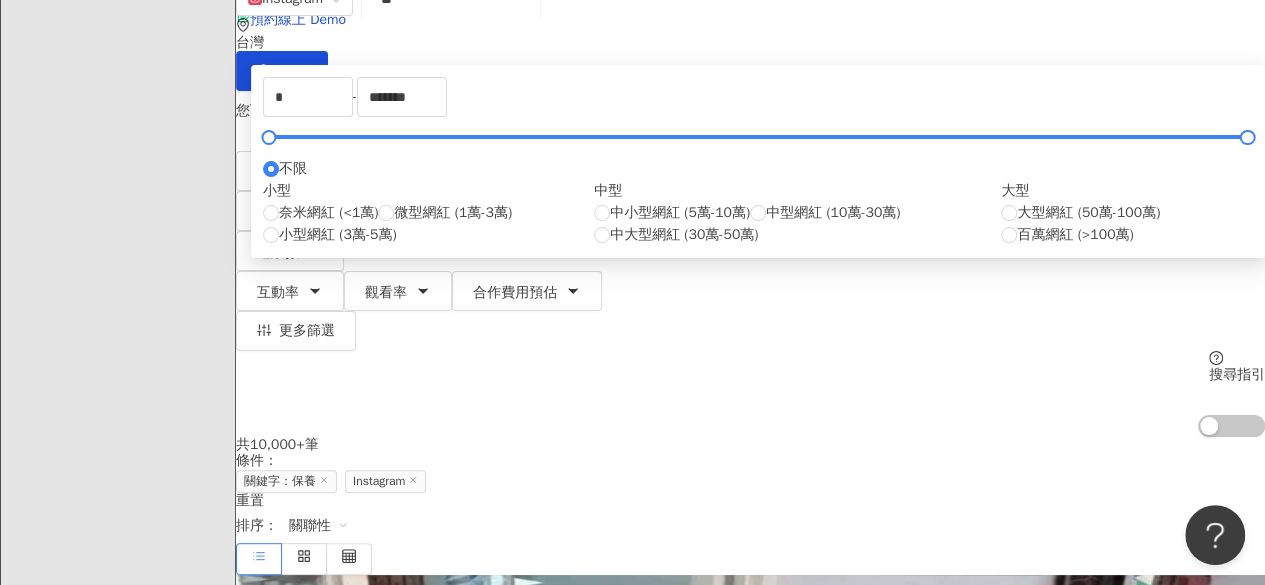 type on "*****" 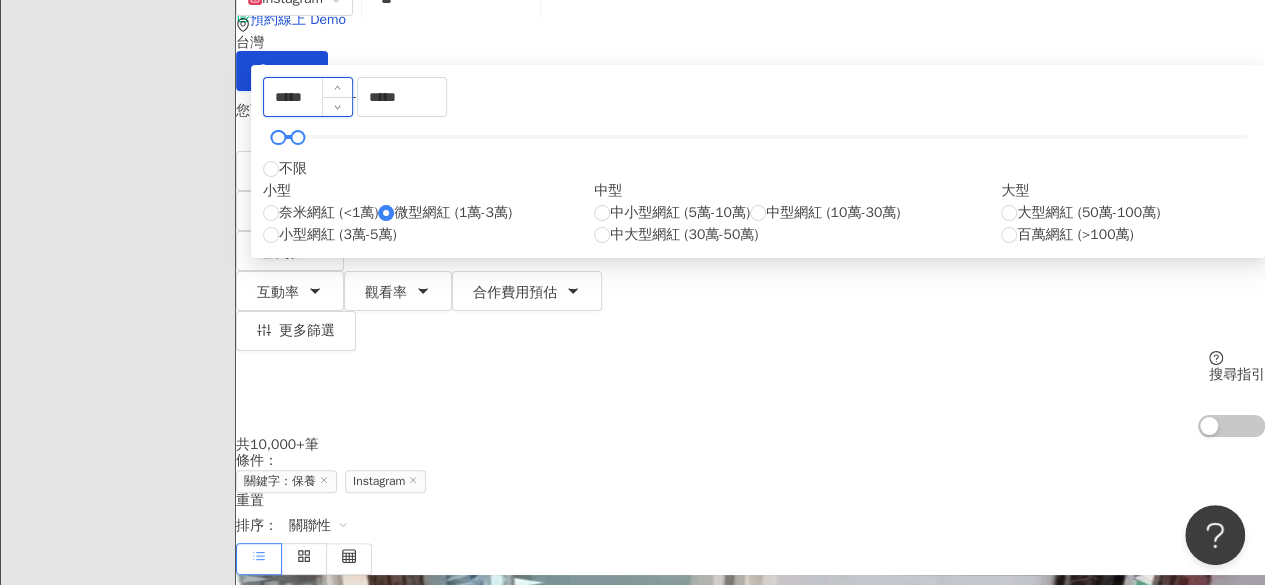 drag, startPoint x: 557, startPoint y: 213, endPoint x: 503, endPoint y: 213, distance: 54 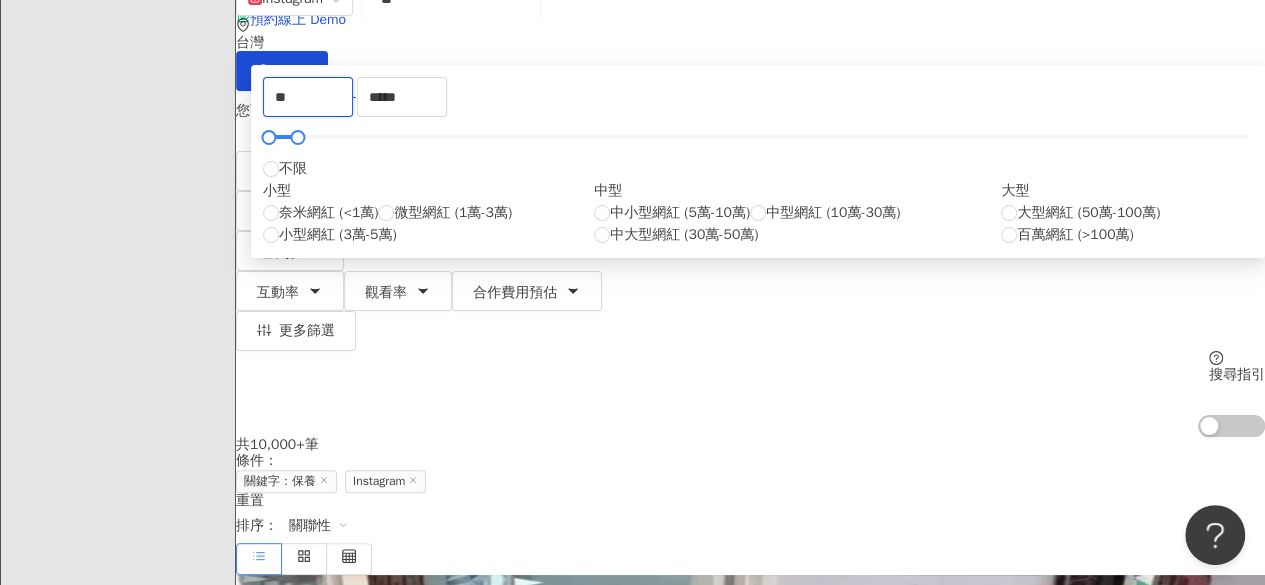 type on "*" 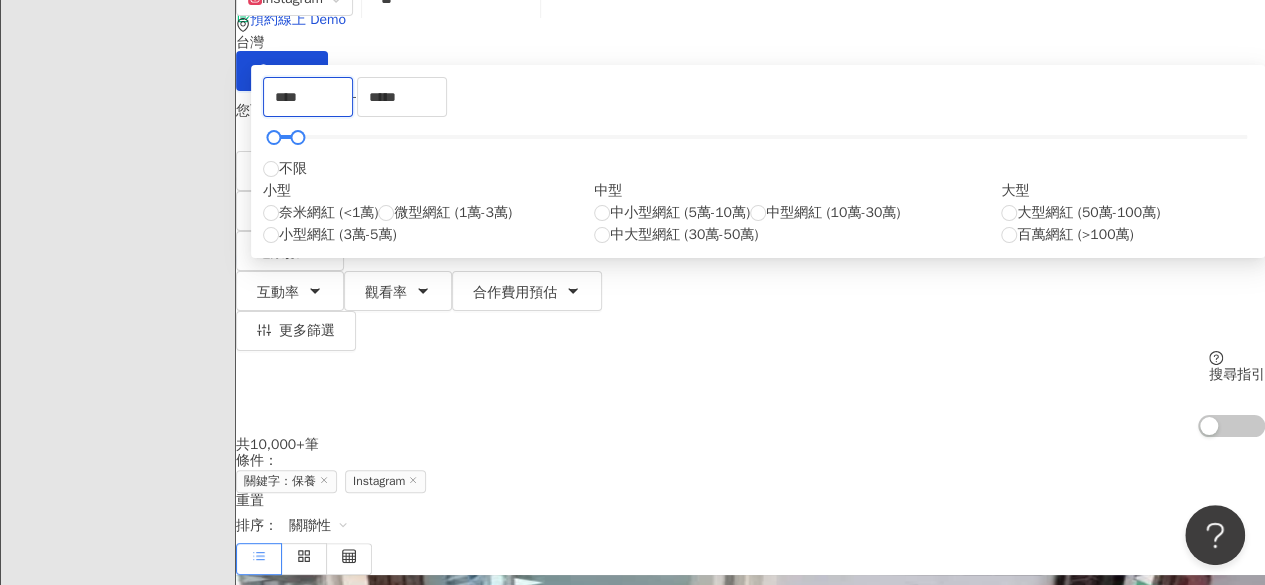 type on "****" 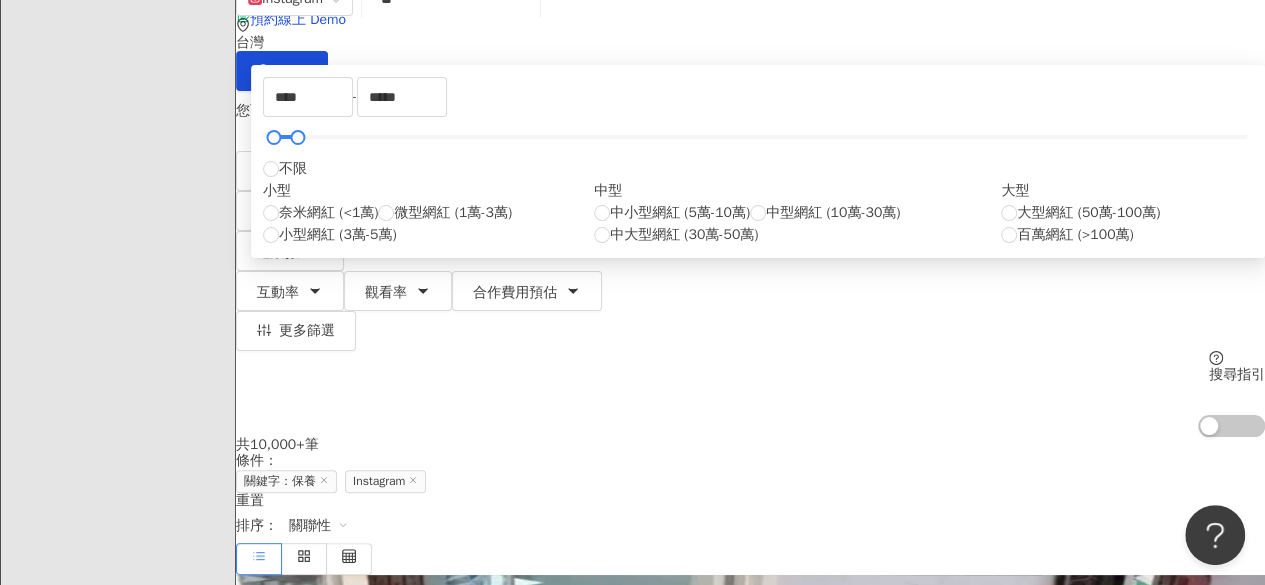 click on "****  -  ***** 不限 小型 奈米網紅 (<1萬) 微型網紅 (1萬-3萬) 小型網紅 (3萬-5萬) 中型 中小型網紅 (5萬-10萬) 中型網紅 (10萬-30萬) 中大型網紅 (30萬-50萬) 大型 大型網紅 (50萬-100萬) 百萬網紅 (>100萬)" at bounding box center [758, 161] 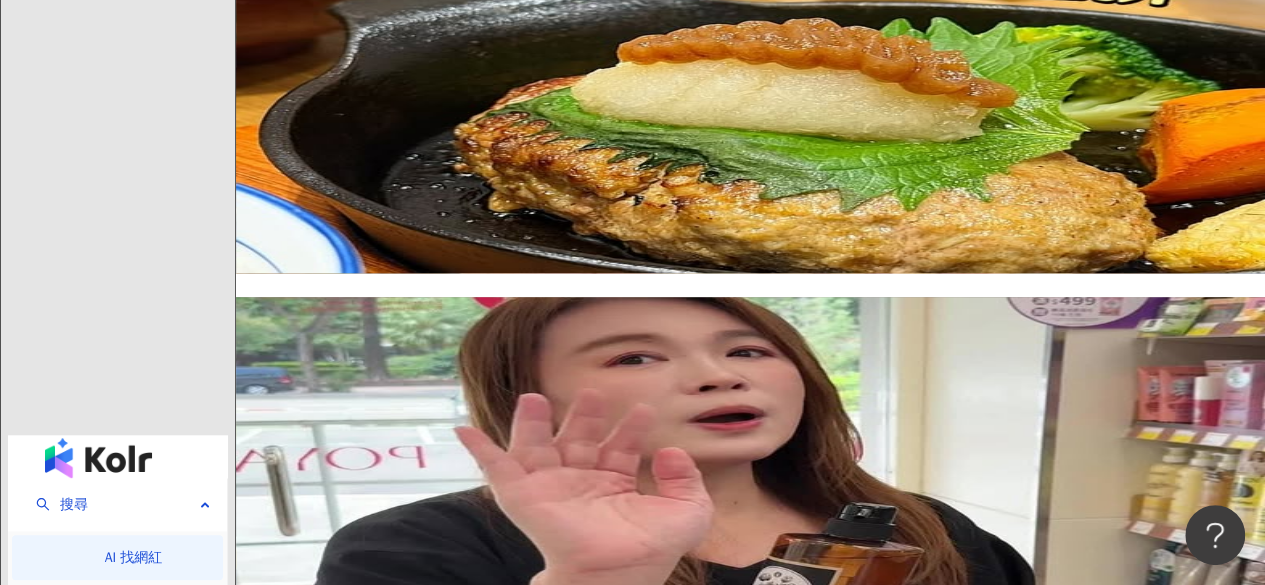 scroll, scrollTop: 800, scrollLeft: 0, axis: vertical 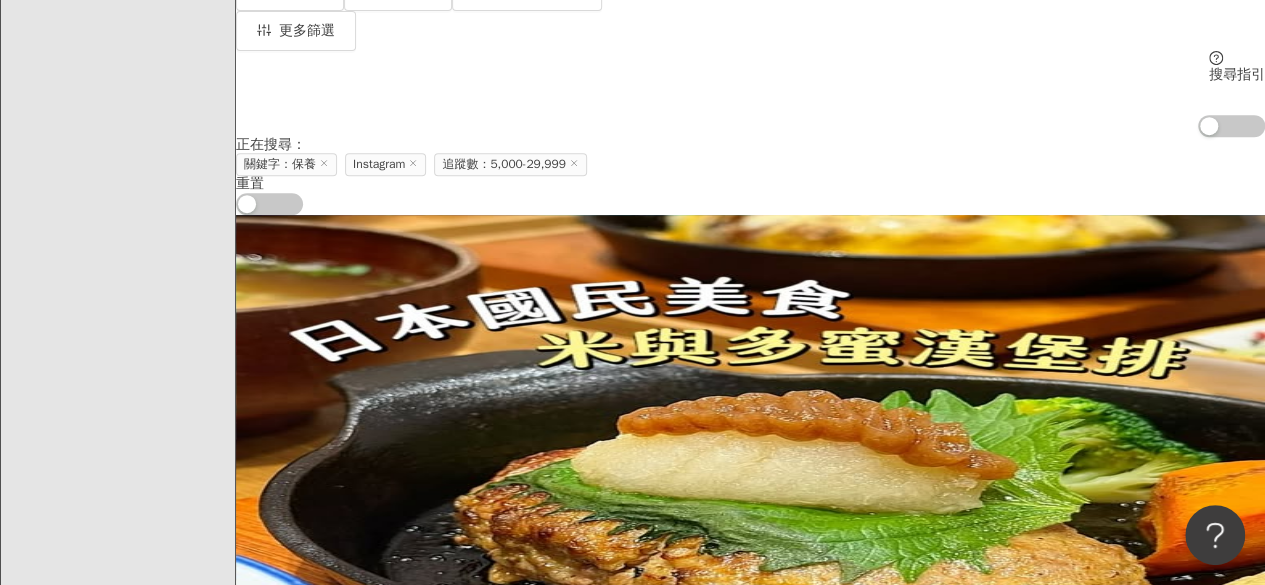 click on "辣個青芬姐｜熟齡女孩的" at bounding box center [459, 826] 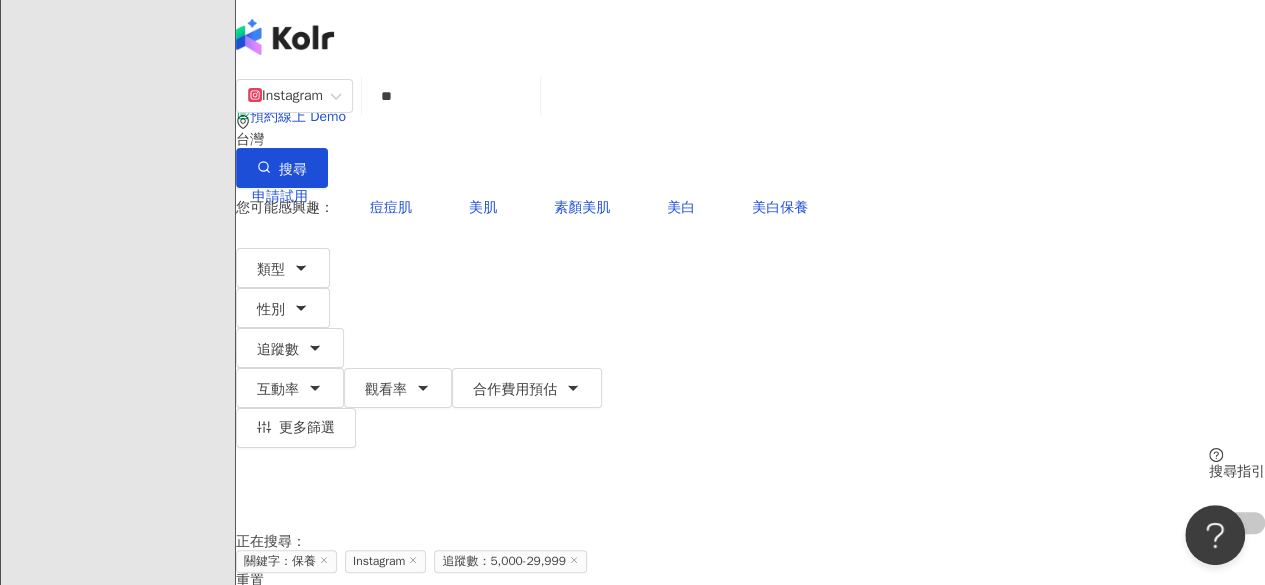 scroll, scrollTop: 0, scrollLeft: 0, axis: both 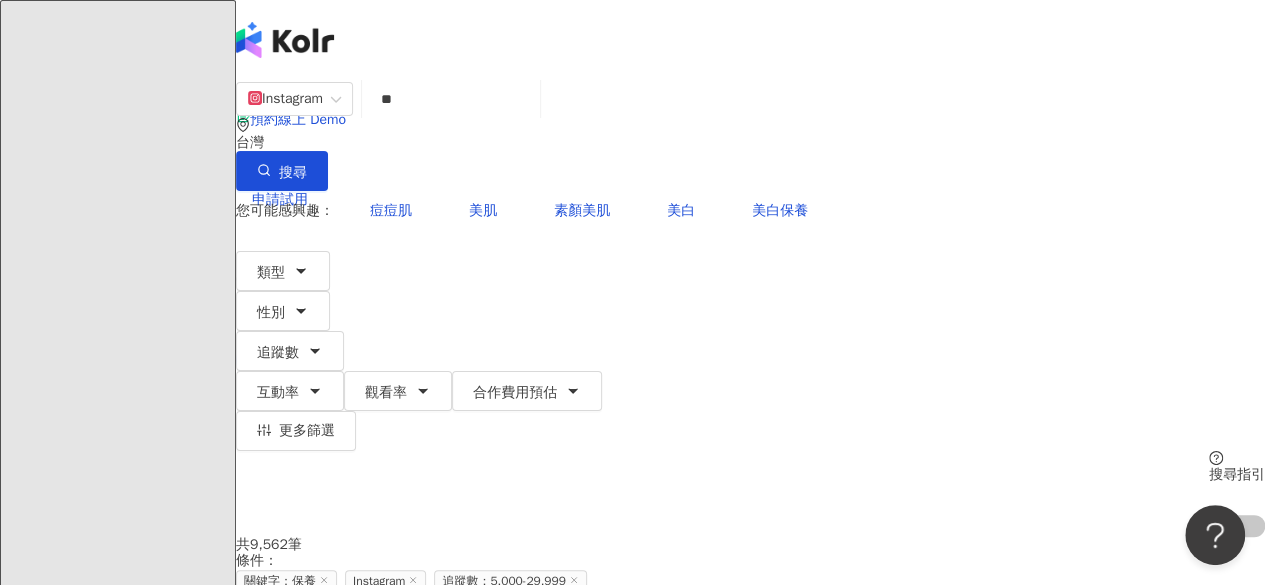 click on "**" at bounding box center (451, 99) 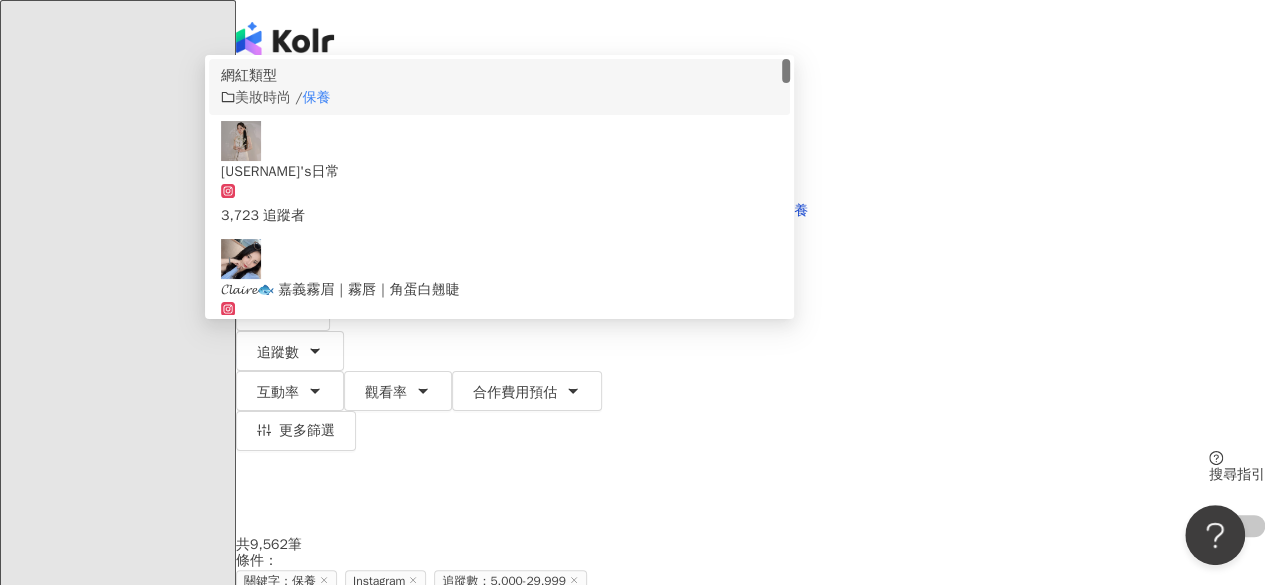 type on "*" 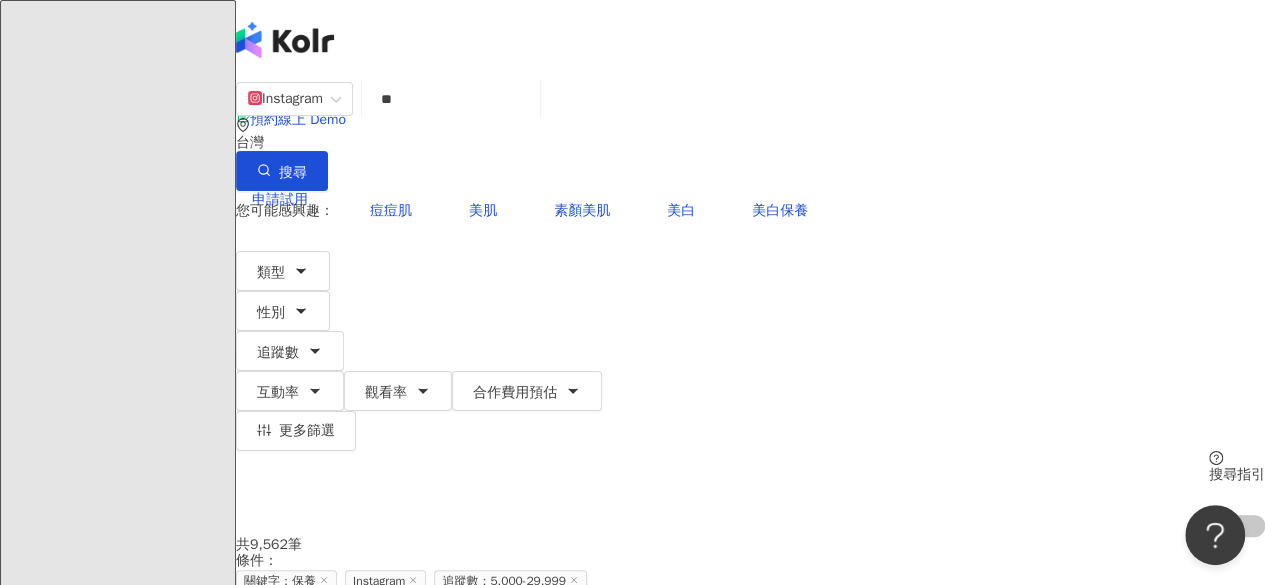 type on "**" 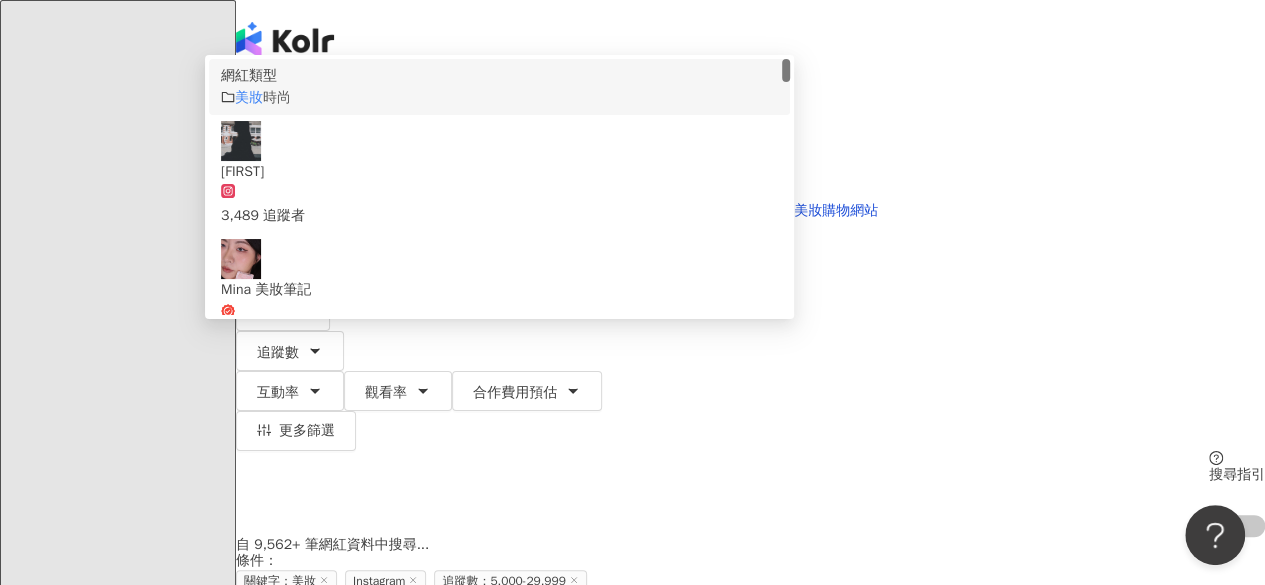 click on "el-icon-cs 預約線上 Demo 申請試用 繁體中文 P" at bounding box center [750, 200] 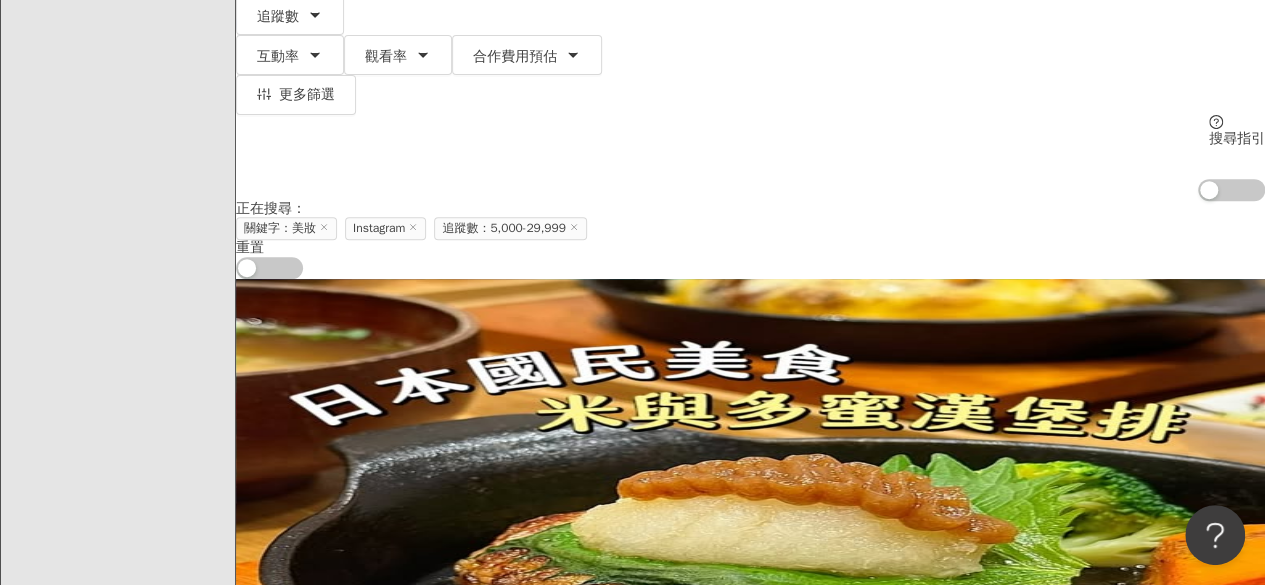 scroll, scrollTop: 500, scrollLeft: 0, axis: vertical 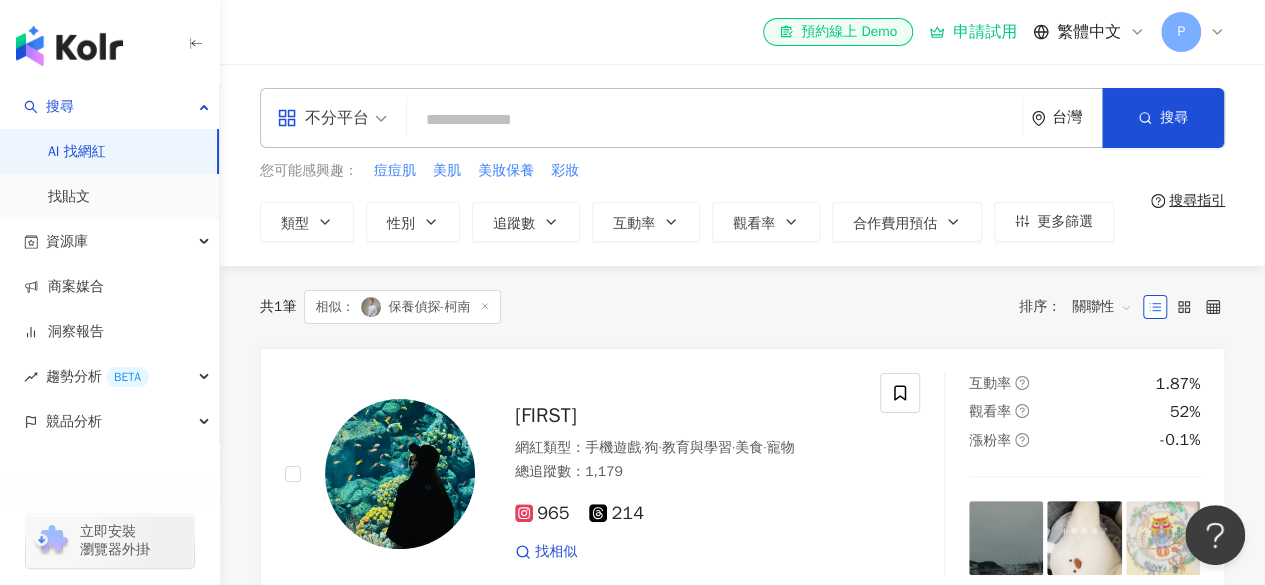 click 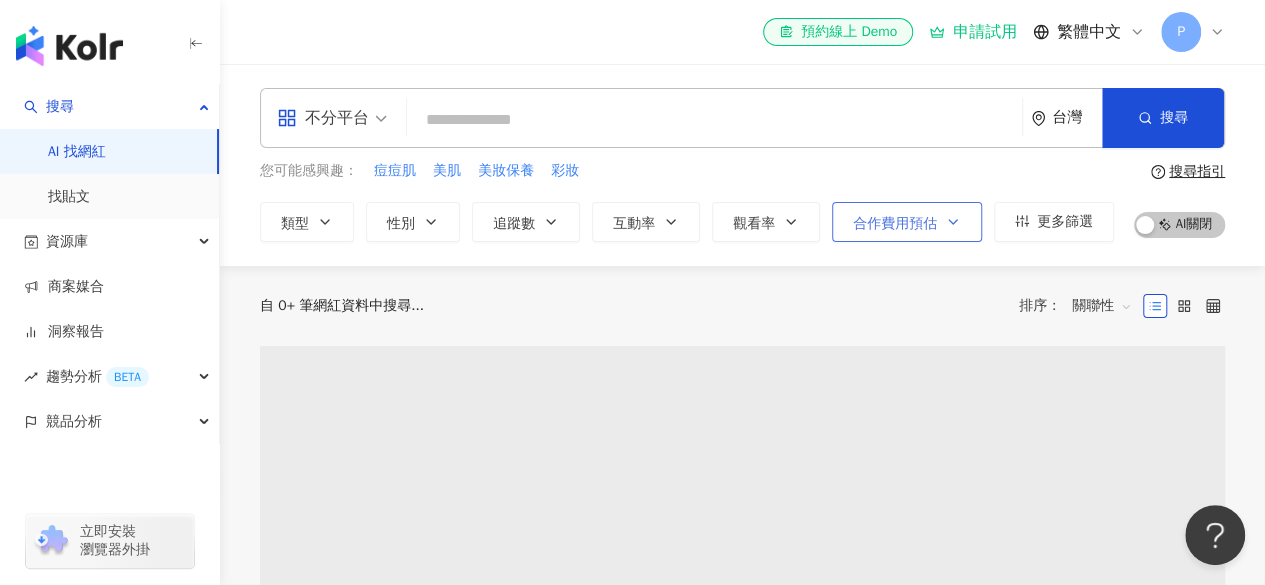 click on "合作費用預估" at bounding box center (895, 224) 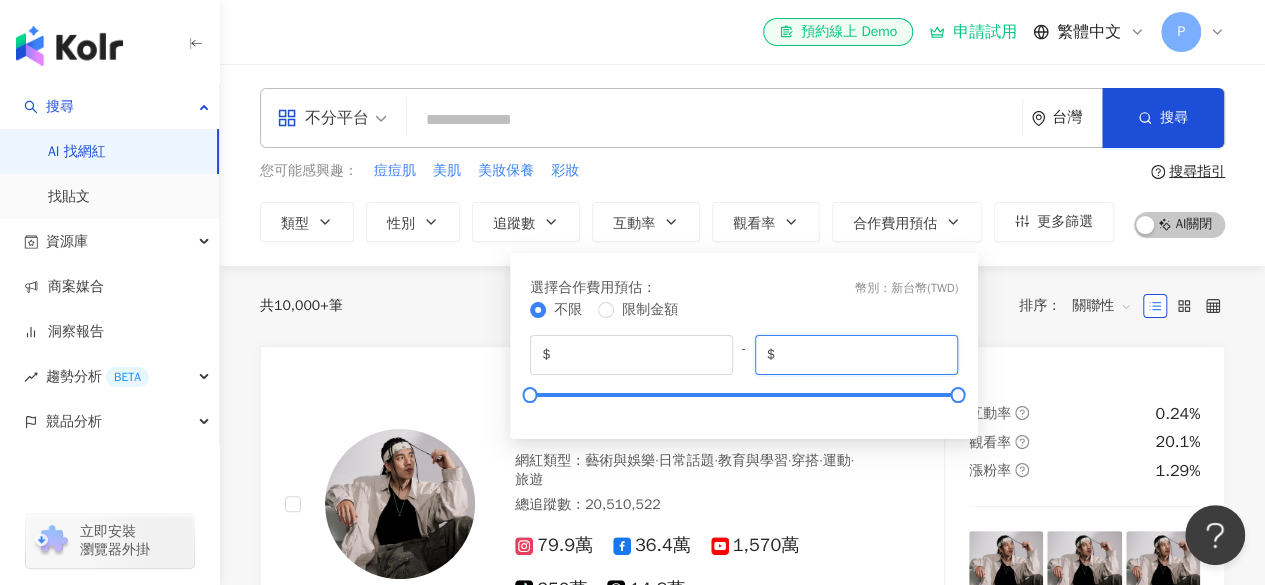 drag, startPoint x: 854, startPoint y: 351, endPoint x: 743, endPoint y: 330, distance: 112.969025 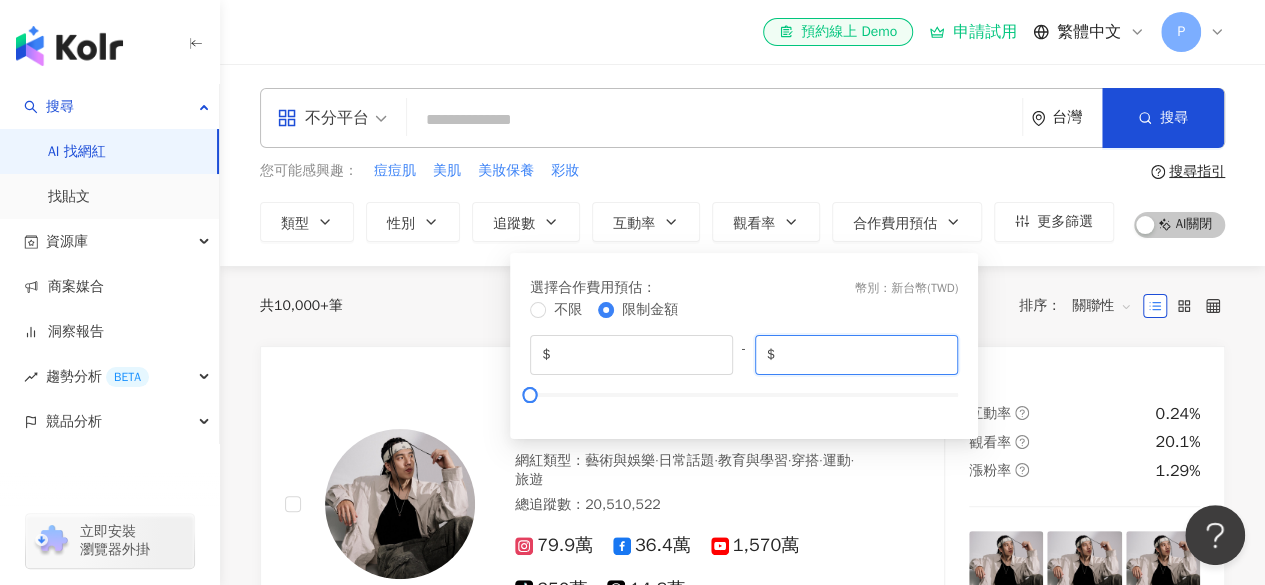 click on "*" at bounding box center (862, 355) 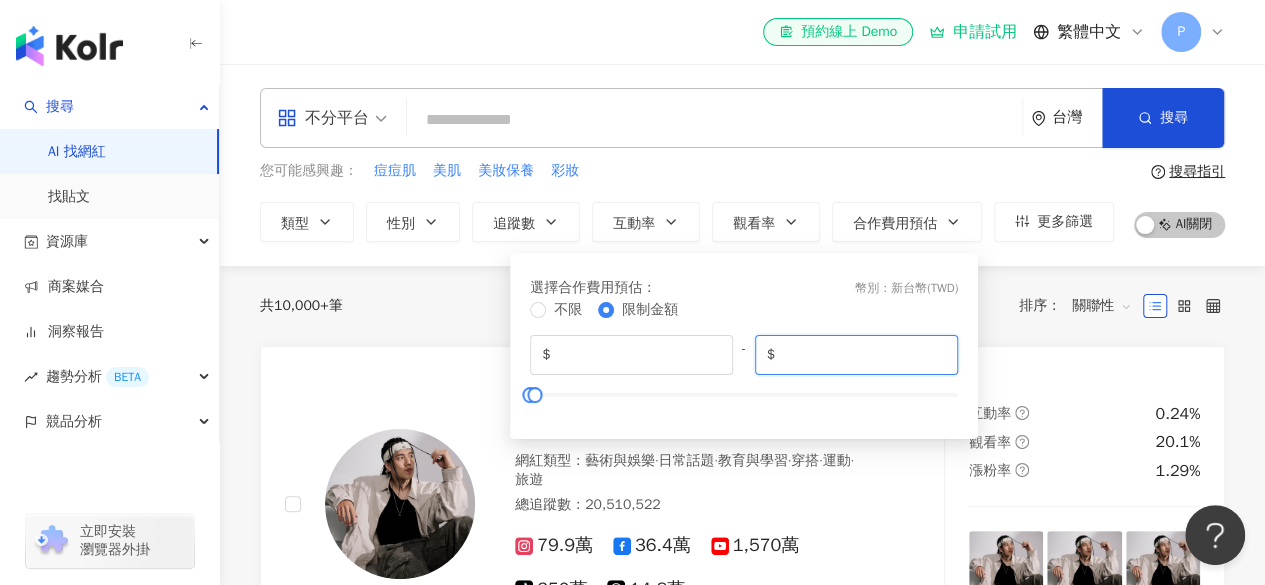 type on "*****" 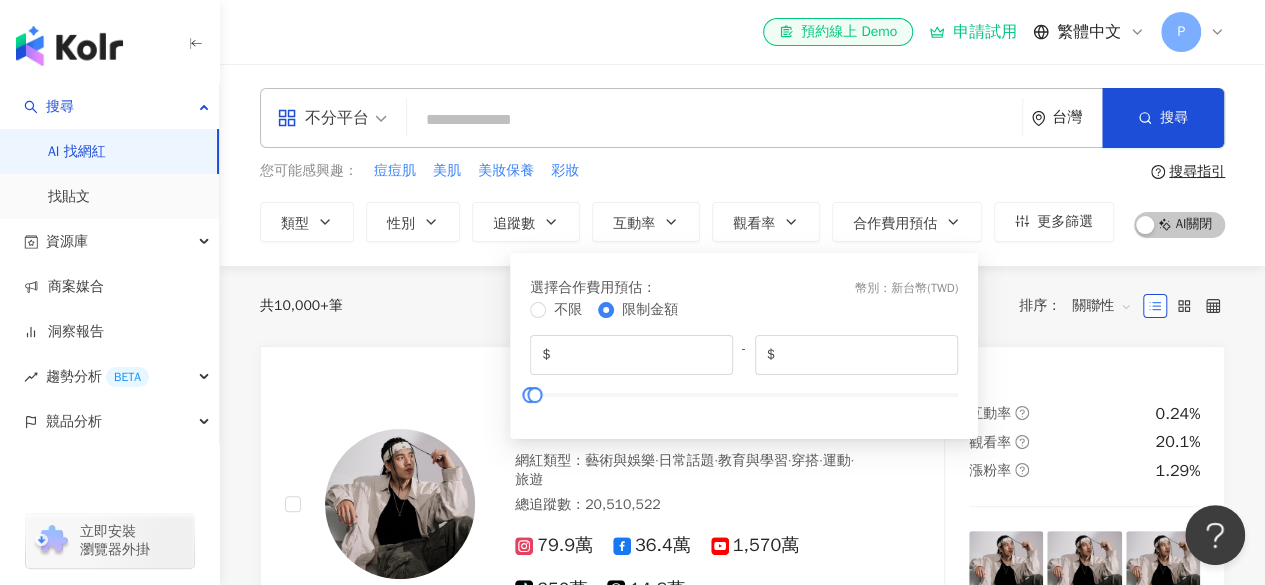 click on "選擇合作費用預估  ： 幣別 ： 新台幣 ( TWD )" at bounding box center [744, 288] 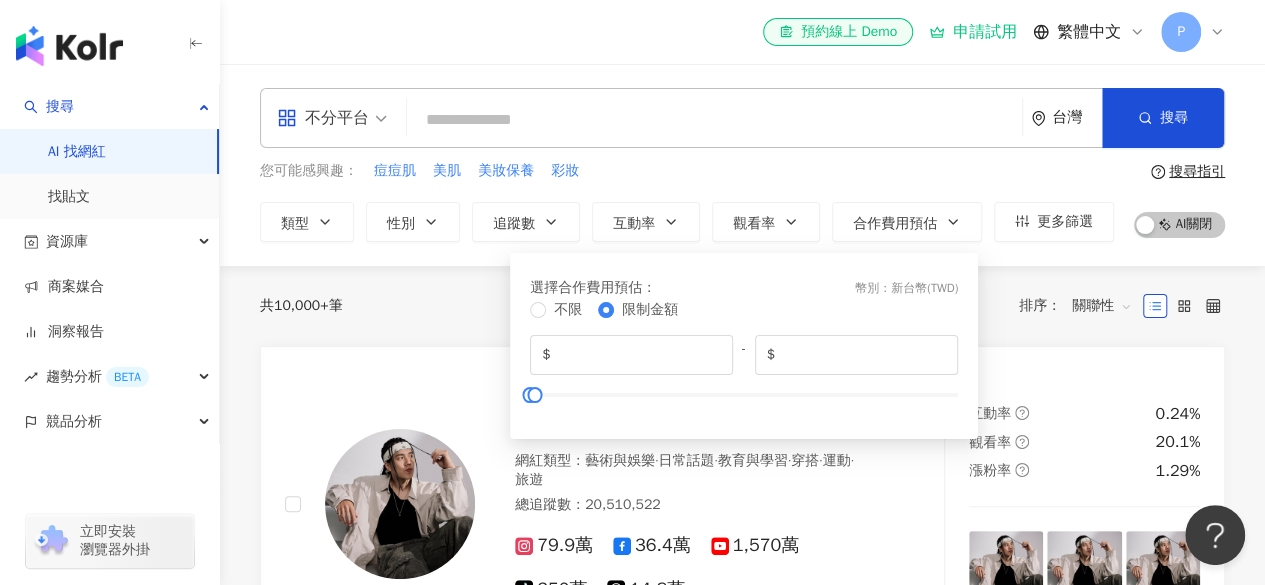 click on "您可能感興趣： 痘痘肌  美肌  美妝保養  彩妝  類型 性別 追蹤數 互動率 觀看率 合作費用預估  更多篩選 選擇合作費用預估  ： 幣別 ： 新台幣 ( TWD ) 不限 限制金額 $ *  -  $ *****" at bounding box center [687, 201] 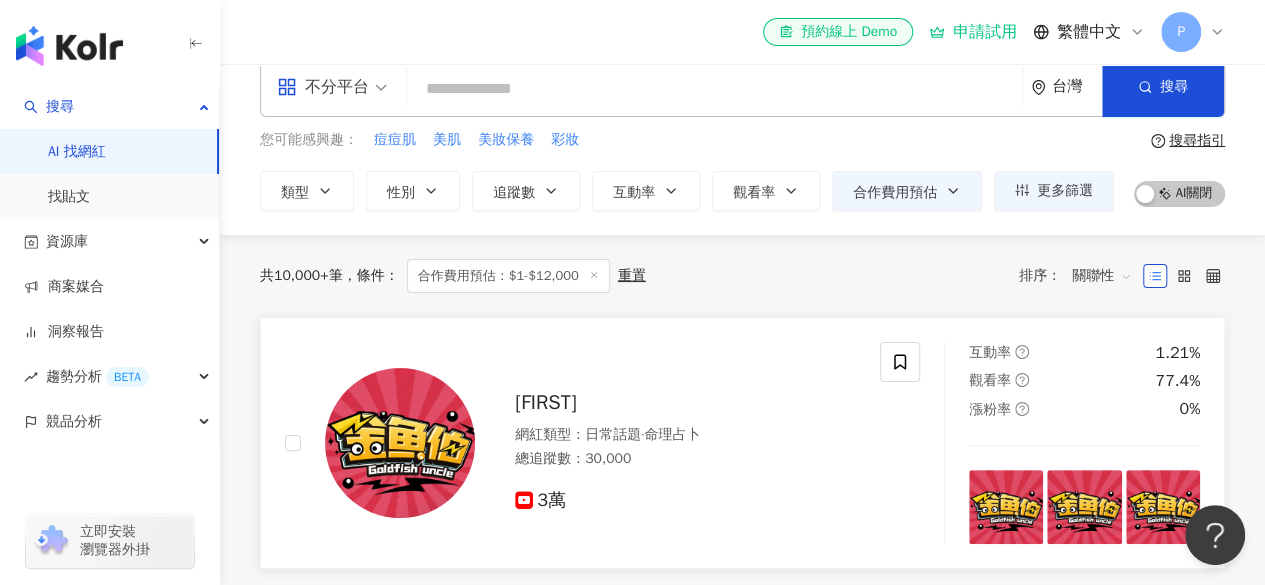 scroll, scrollTop: 0, scrollLeft: 0, axis: both 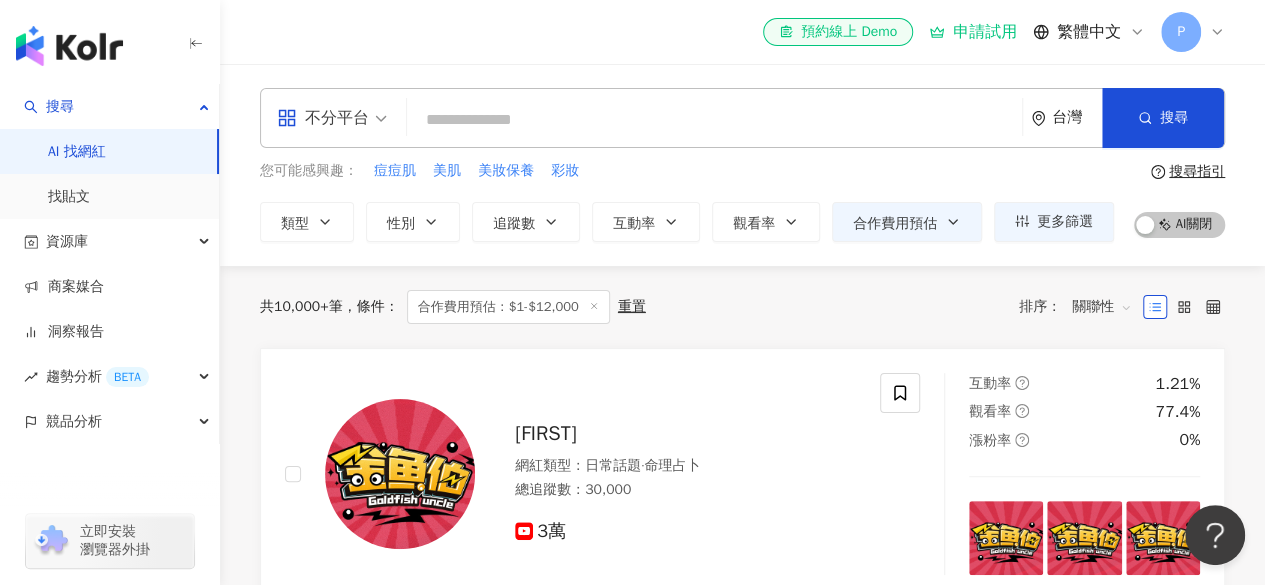click at bounding box center (714, 120) 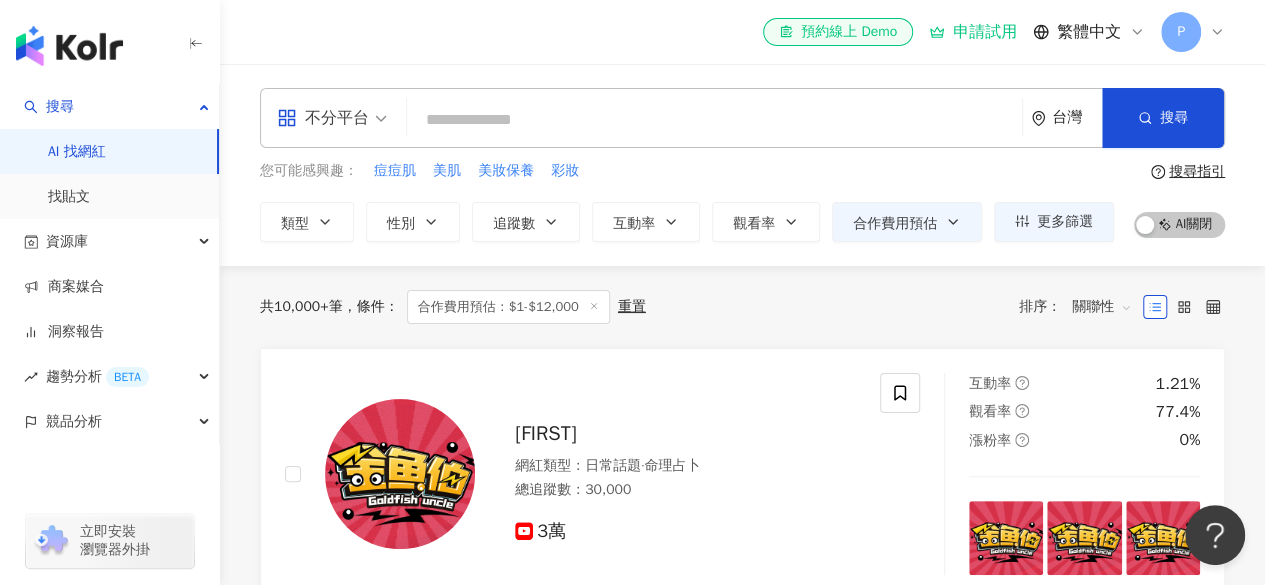 type on "*" 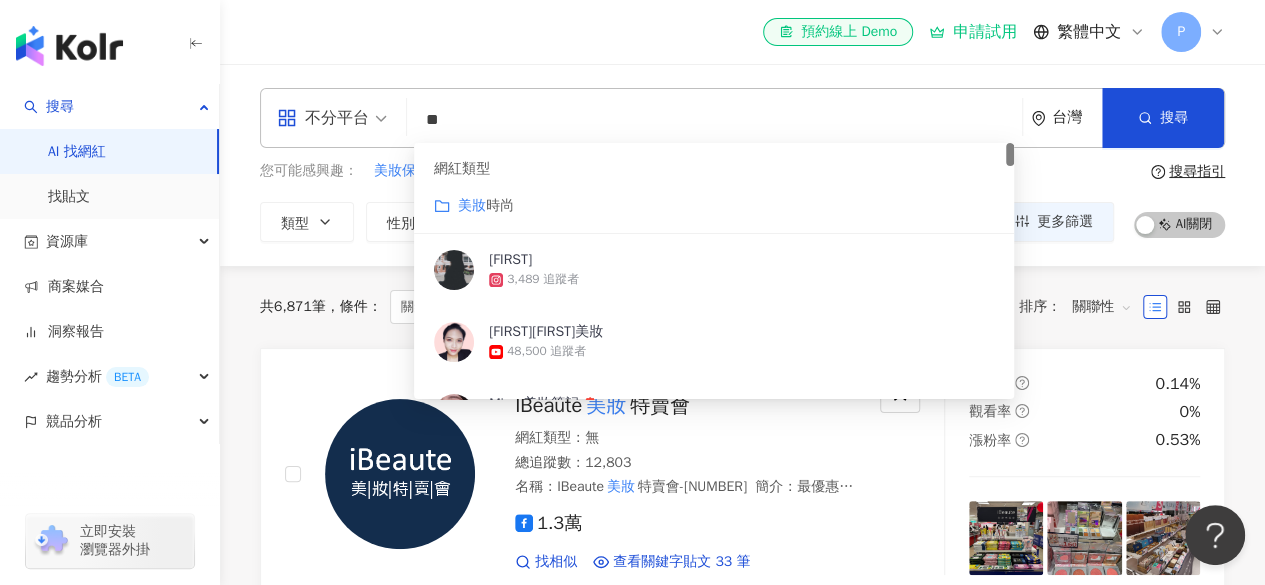 click on "時尚" at bounding box center (500, 205) 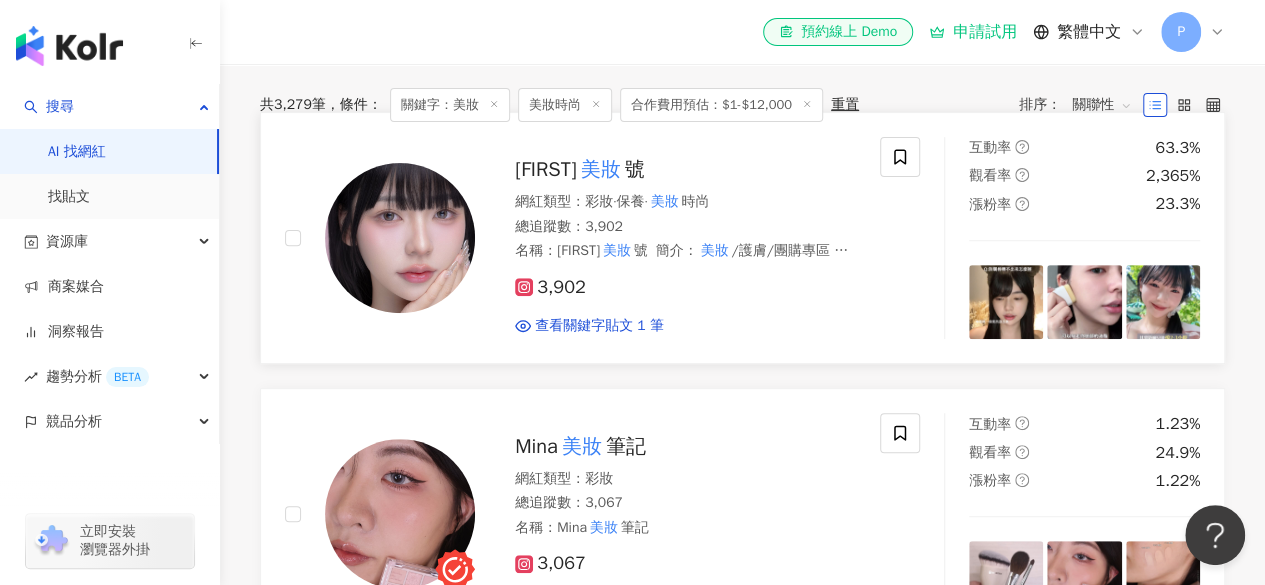 scroll, scrollTop: 0, scrollLeft: 0, axis: both 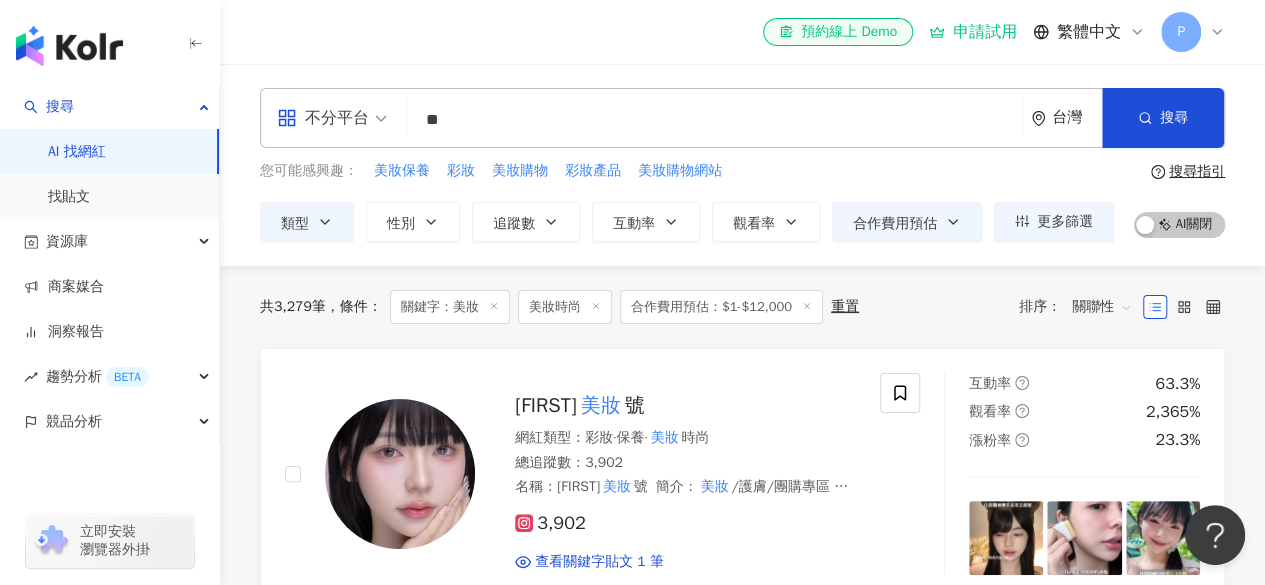 click on "**" at bounding box center [714, 120] 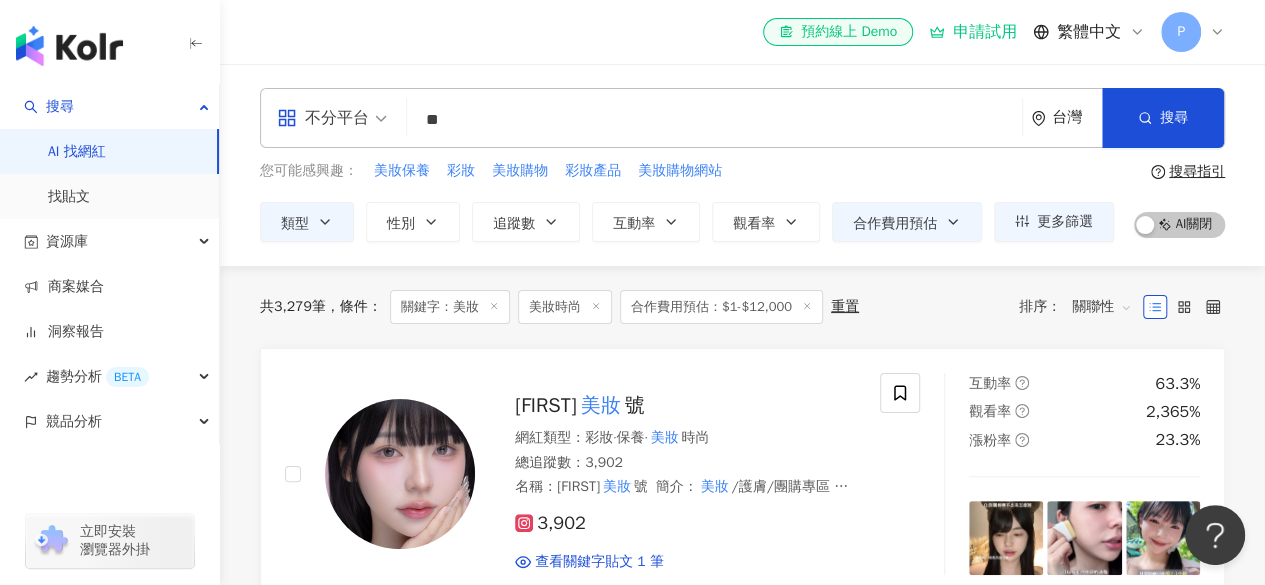 type on "**" 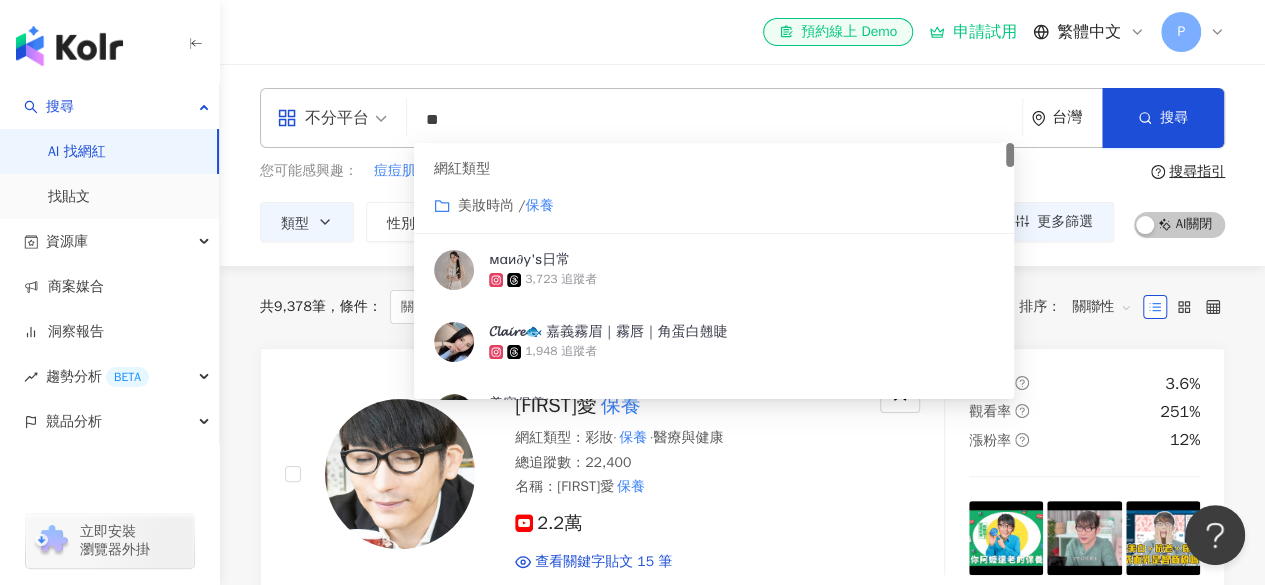 click on "el-icon-cs 預約線上 Demo 申請試用 繁體中文 P" at bounding box center [742, 32] 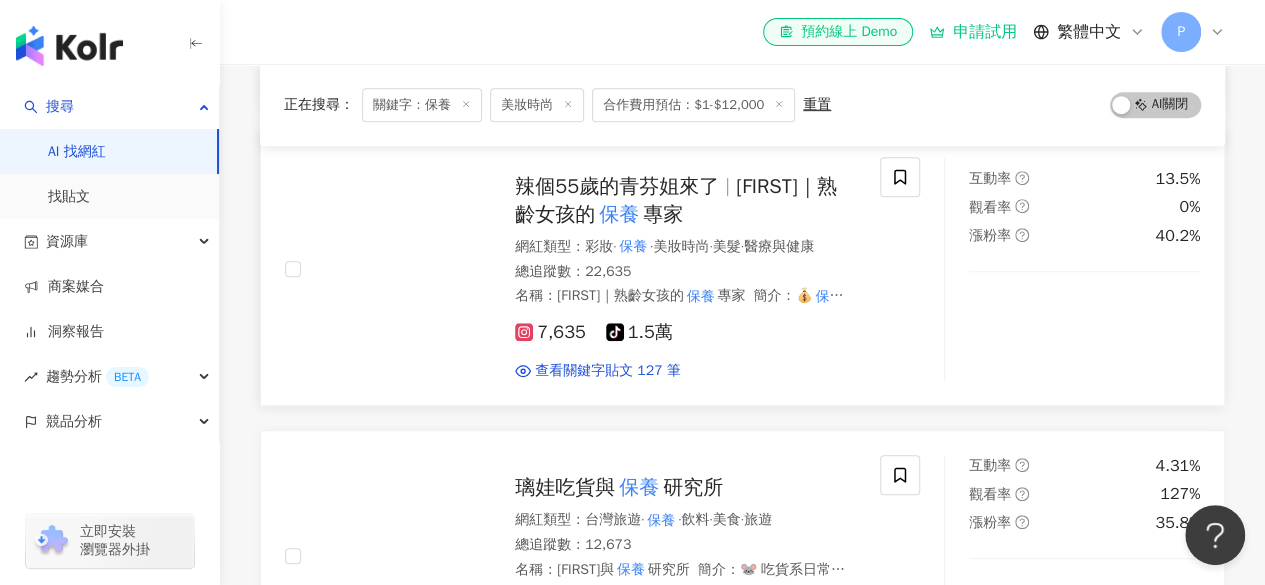 scroll, scrollTop: 600, scrollLeft: 0, axis: vertical 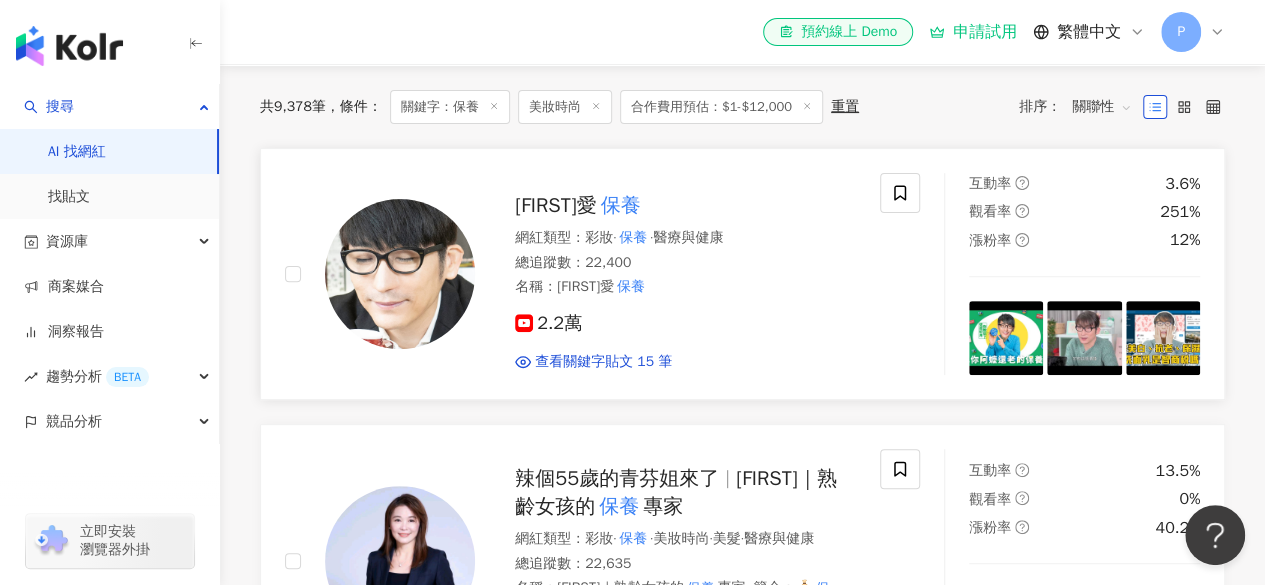 click on "牛爾愛" at bounding box center (556, 205) 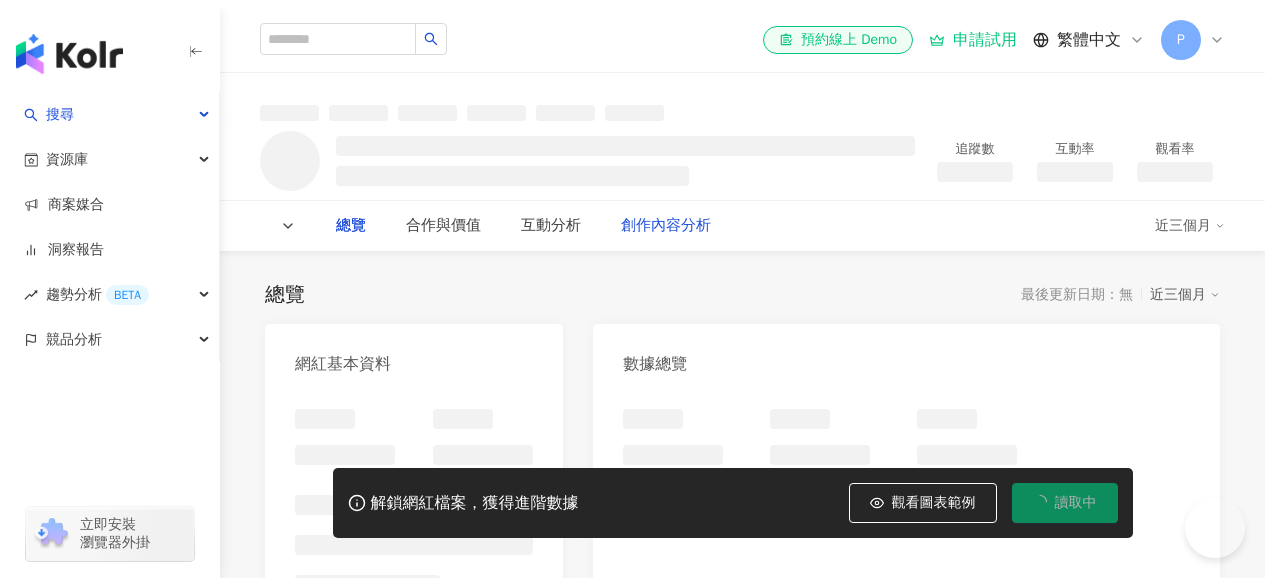 scroll, scrollTop: 0, scrollLeft: 0, axis: both 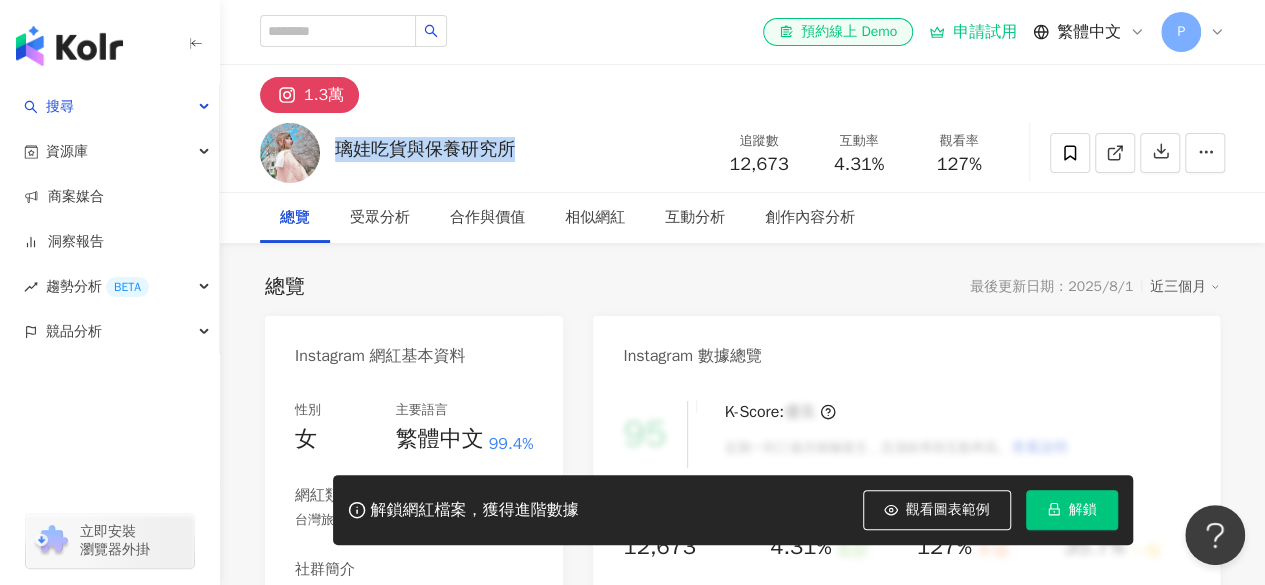 click on "璃娃吃貨與保養研究所 追蹤數 12,673 互動率 4.31% 觀看率 127%" at bounding box center [742, 152] 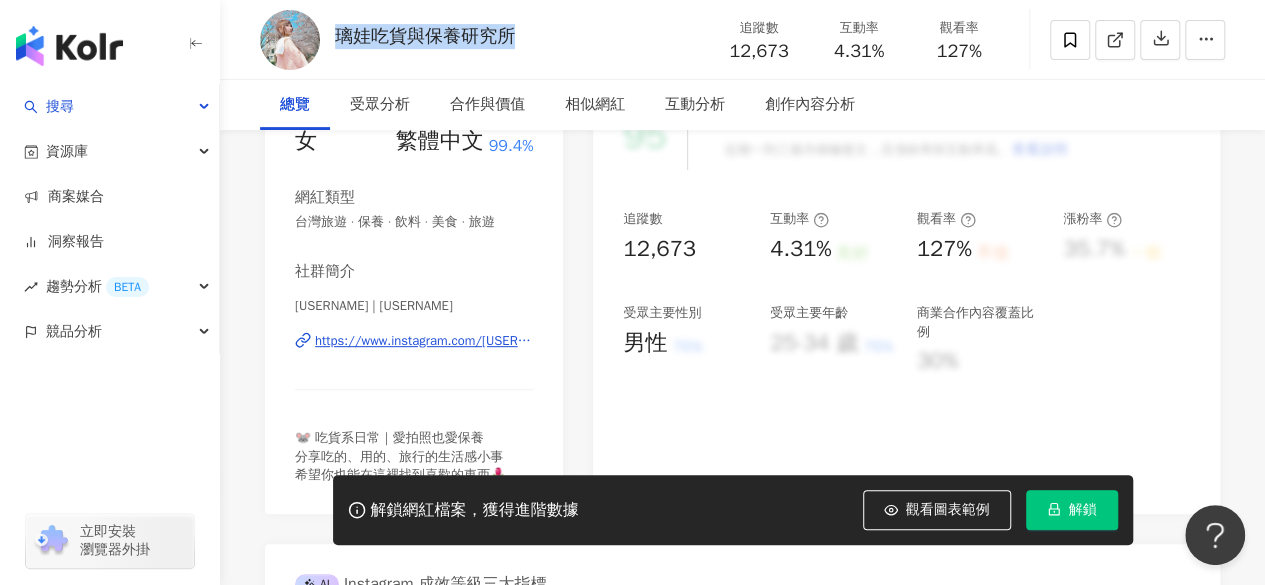 scroll, scrollTop: 0, scrollLeft: 0, axis: both 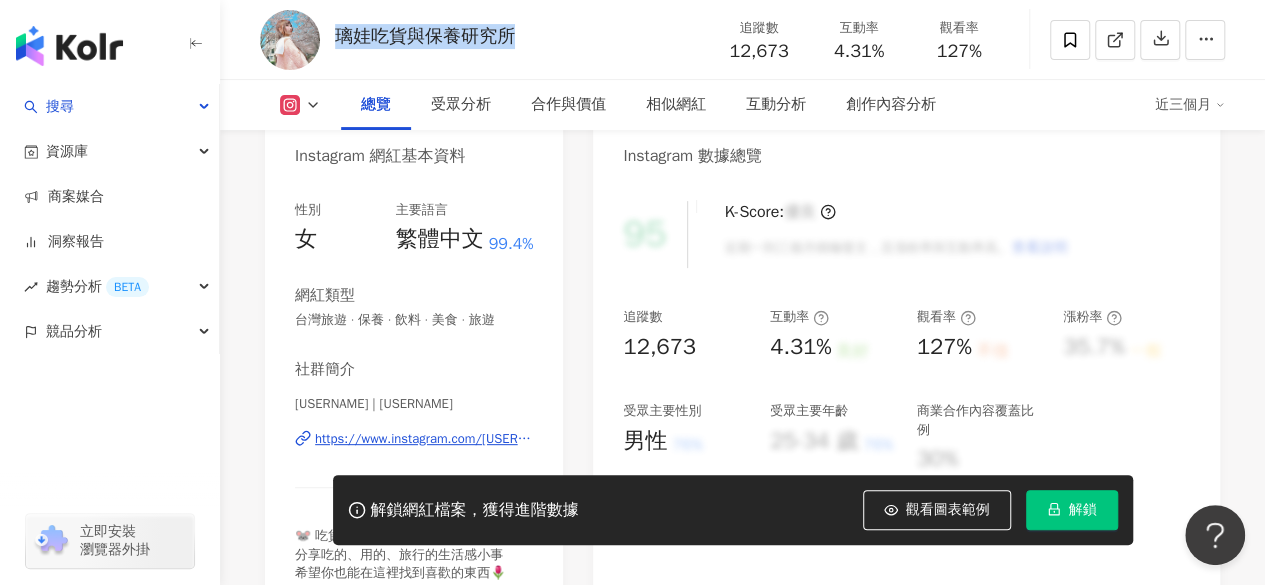 click on "總覽 受眾分析 合作與價值 相似網紅 互動分析 創作內容分析" at bounding box center (748, 105) 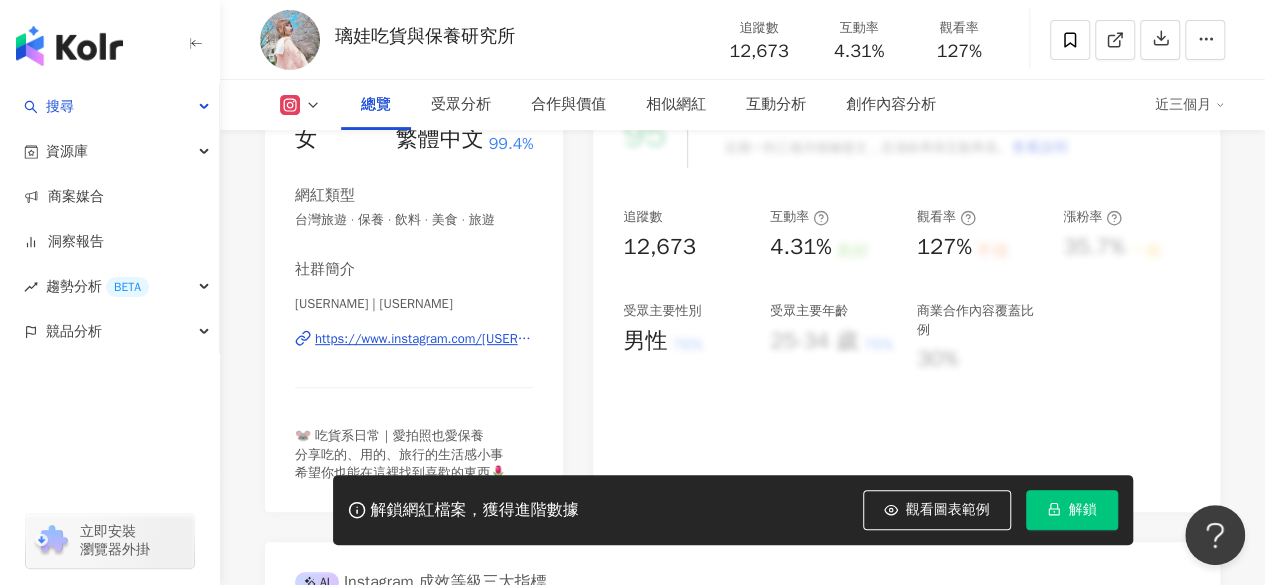 scroll, scrollTop: 400, scrollLeft: 0, axis: vertical 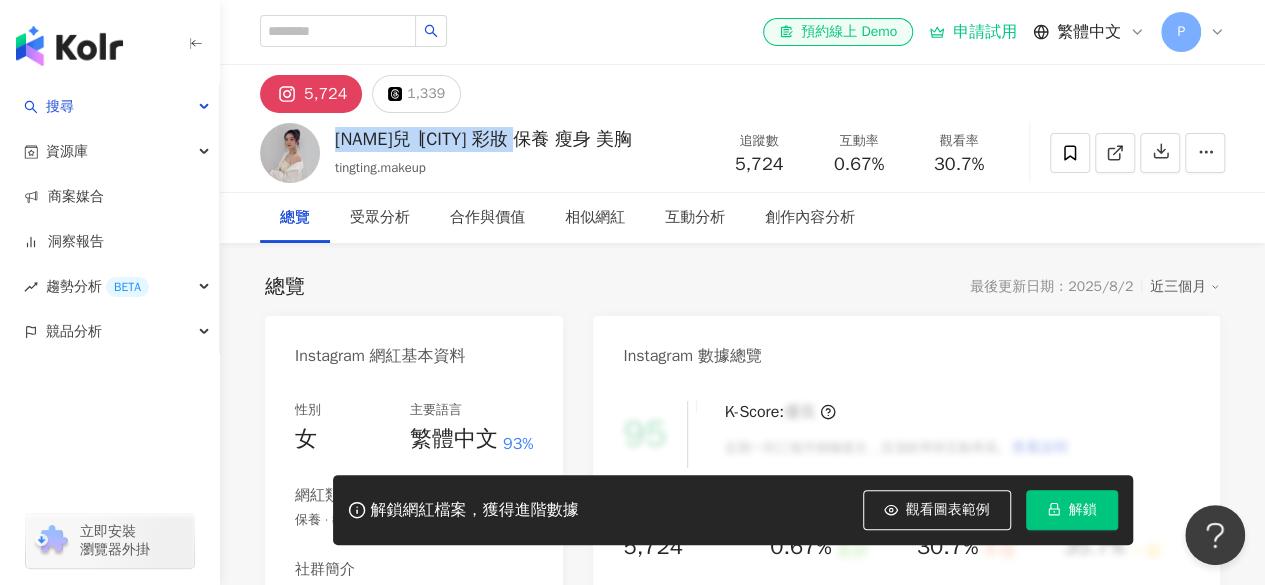 drag, startPoint x: 638, startPoint y: 147, endPoint x: 610, endPoint y: 326, distance: 181.17671 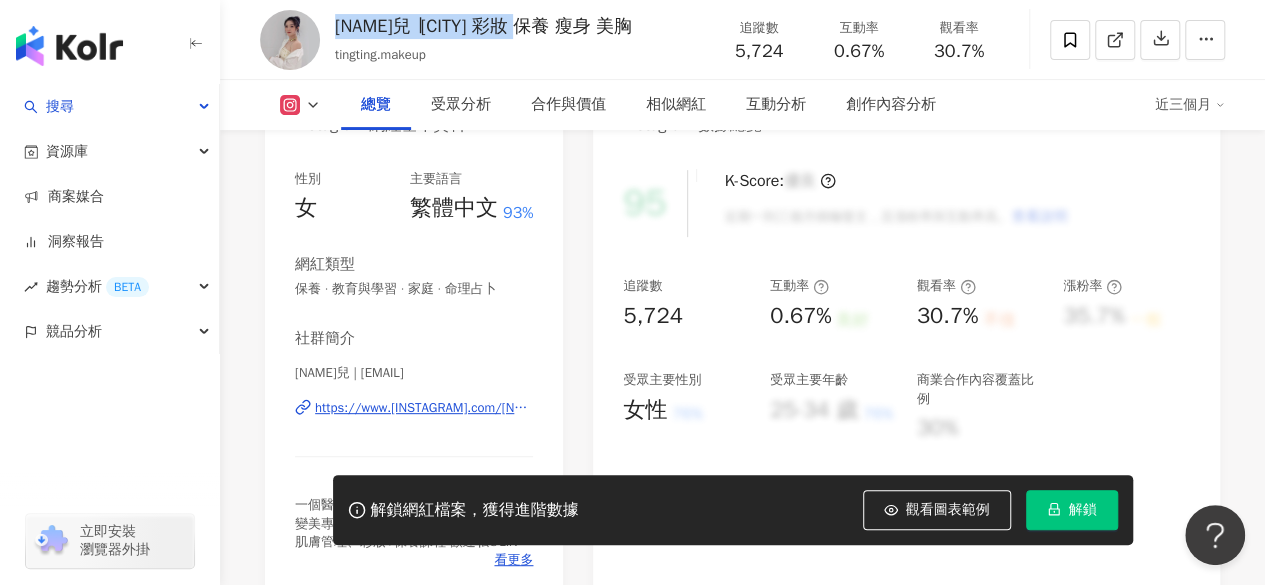 scroll, scrollTop: 200, scrollLeft: 0, axis: vertical 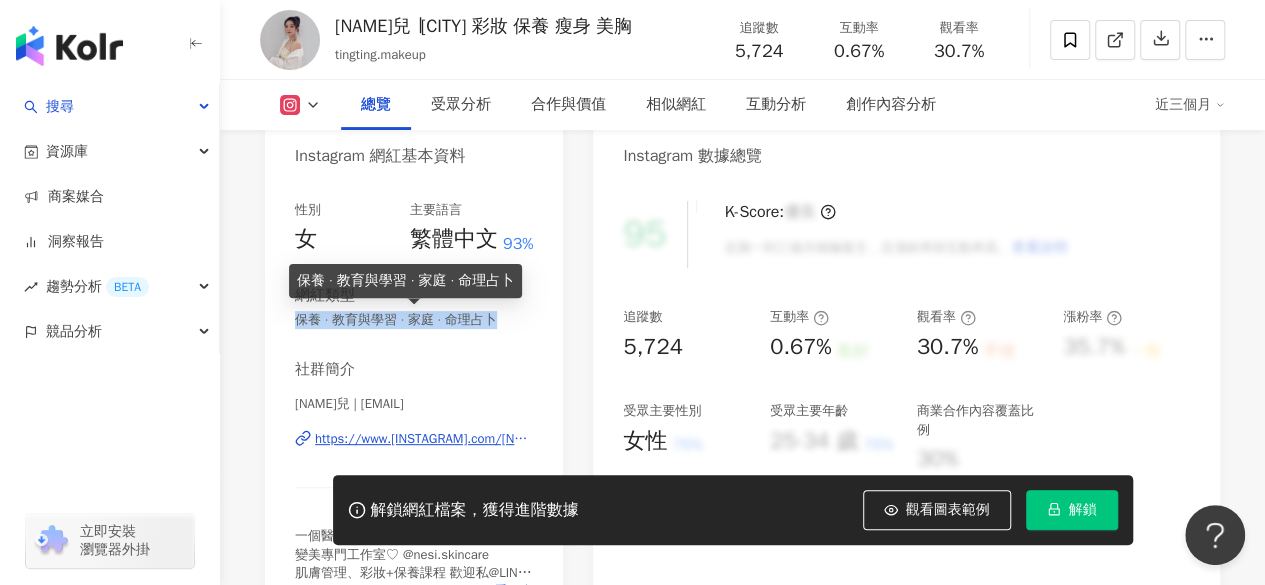 drag, startPoint x: 296, startPoint y: 318, endPoint x: 542, endPoint y: 333, distance: 246.4569 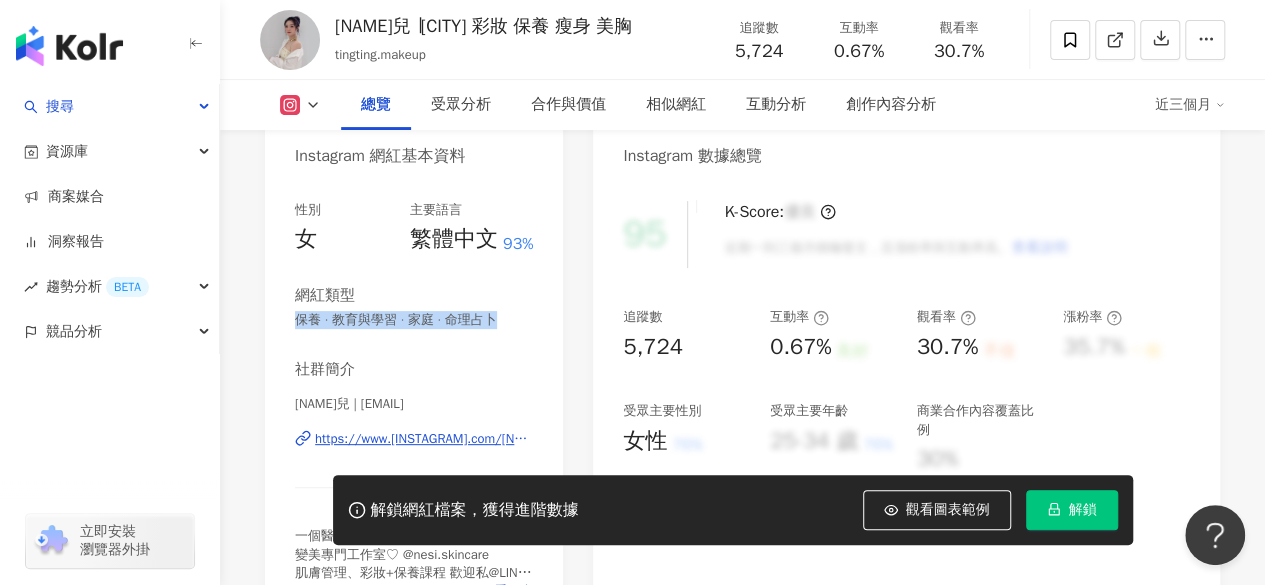 scroll, scrollTop: 100, scrollLeft: 0, axis: vertical 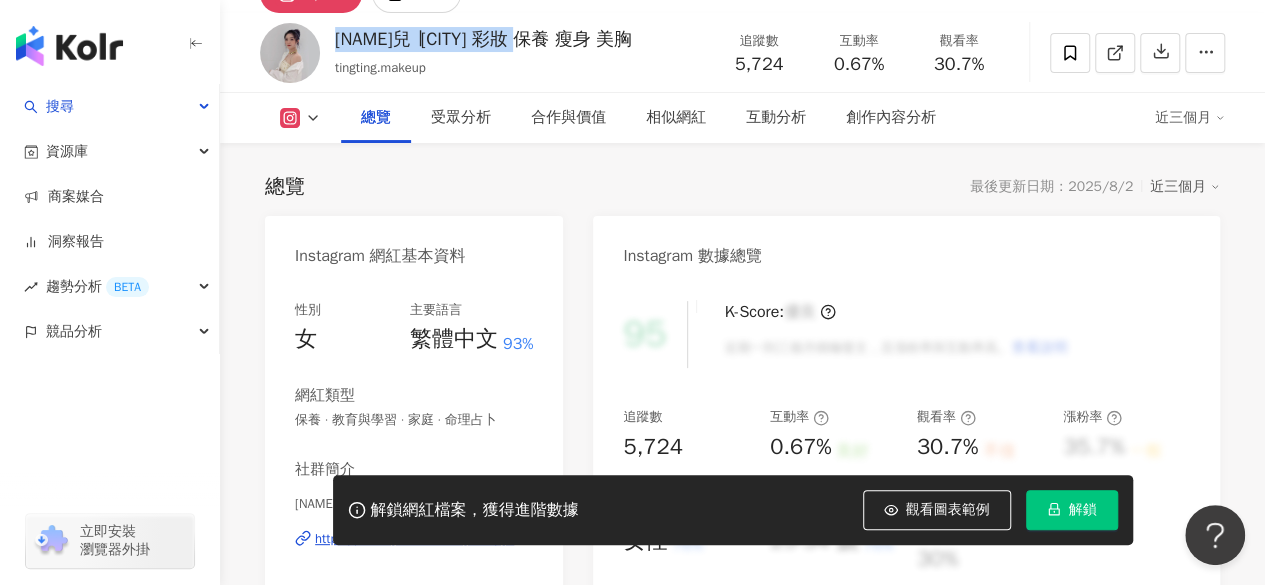 drag, startPoint x: 614, startPoint y: 42, endPoint x: 336, endPoint y: 38, distance: 278.02878 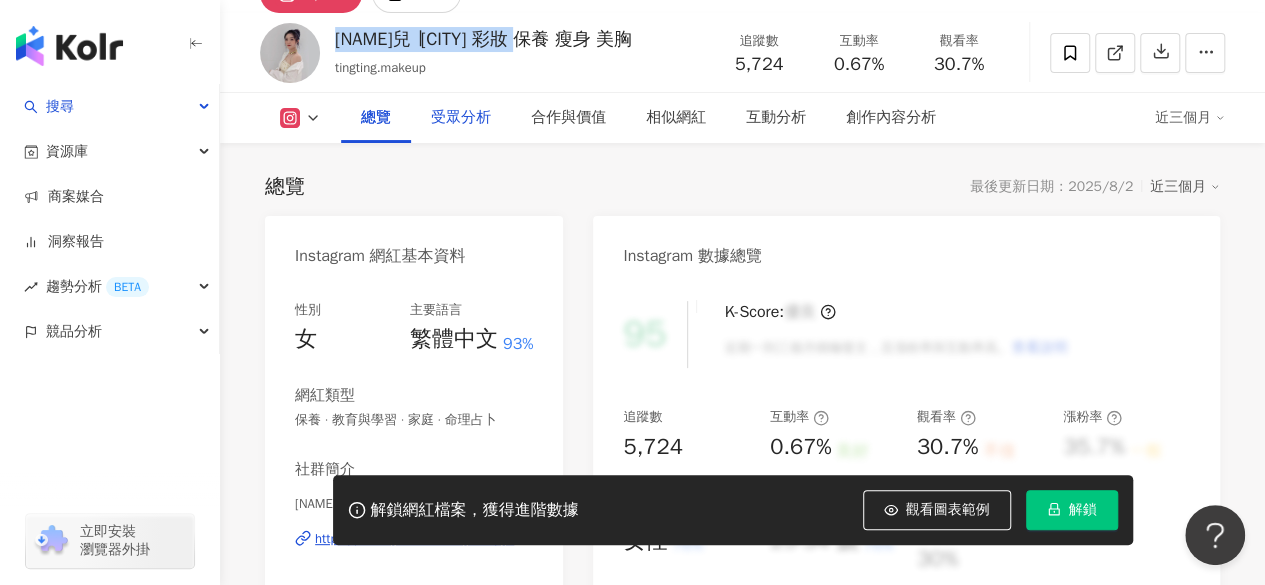 copy on "婷婷兒 ∣台中 彩妝 保養 瘦身 美胸" 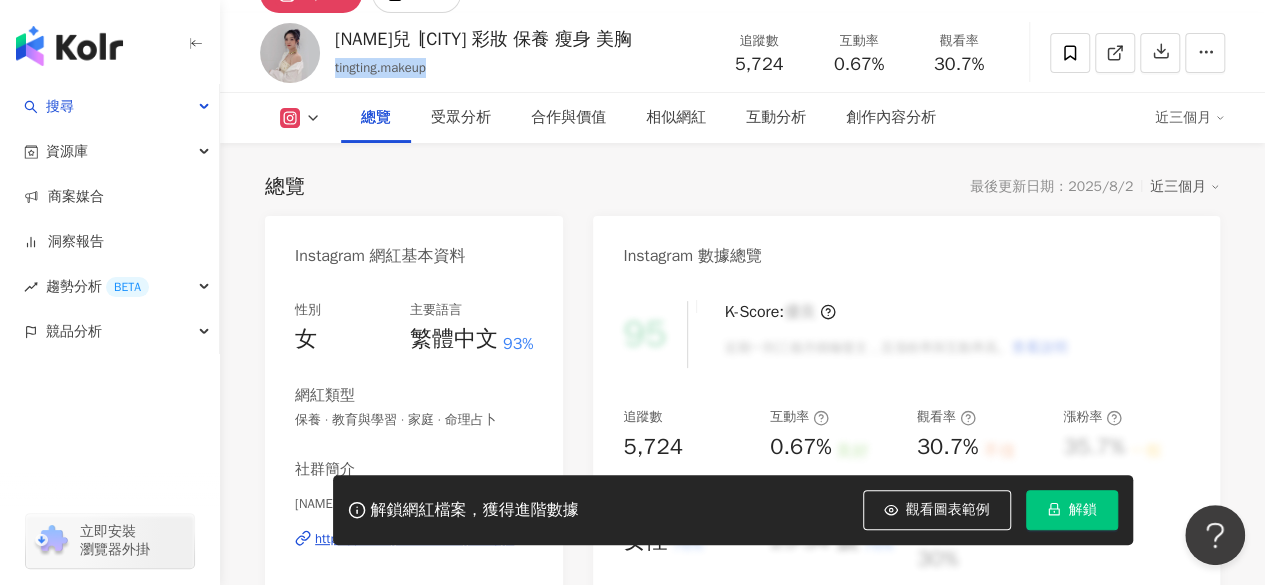 drag, startPoint x: 440, startPoint y: 77, endPoint x: 352, endPoint y: 82, distance: 88.14193 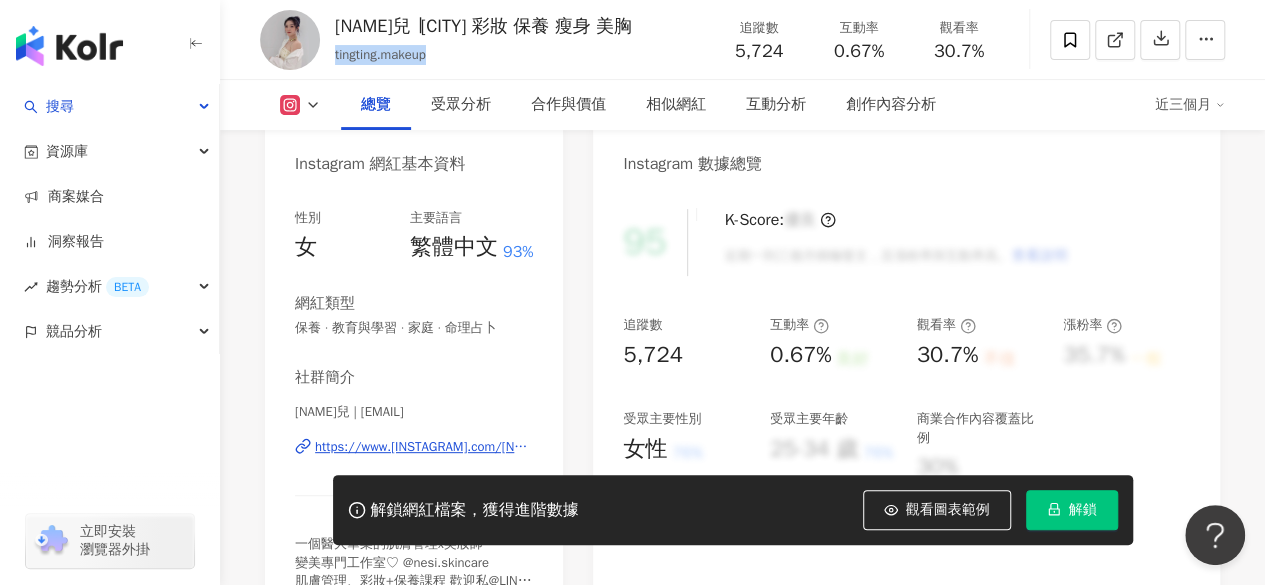 scroll, scrollTop: 300, scrollLeft: 0, axis: vertical 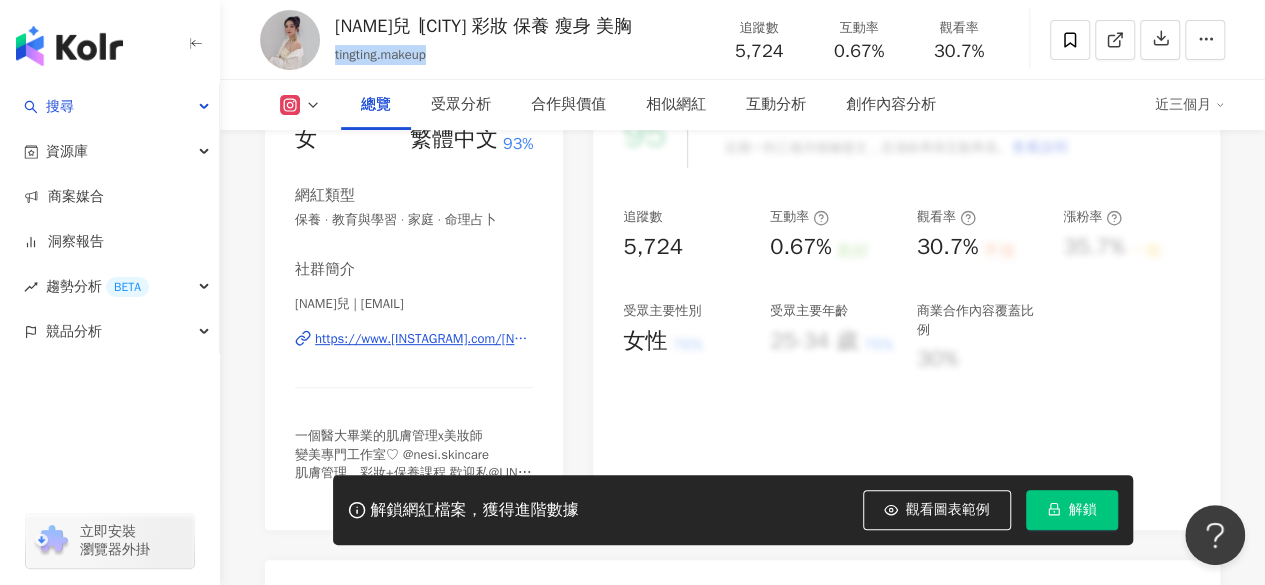 click on "https://www.instagram.com/tingting.makeup/" at bounding box center [424, 339] 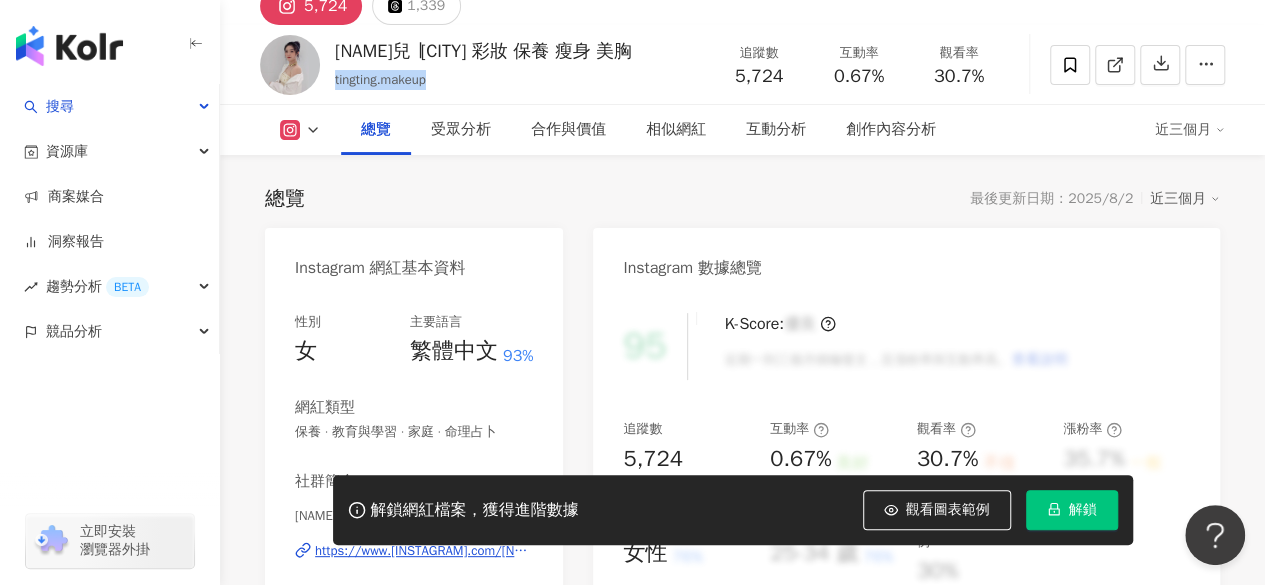 scroll, scrollTop: 0, scrollLeft: 0, axis: both 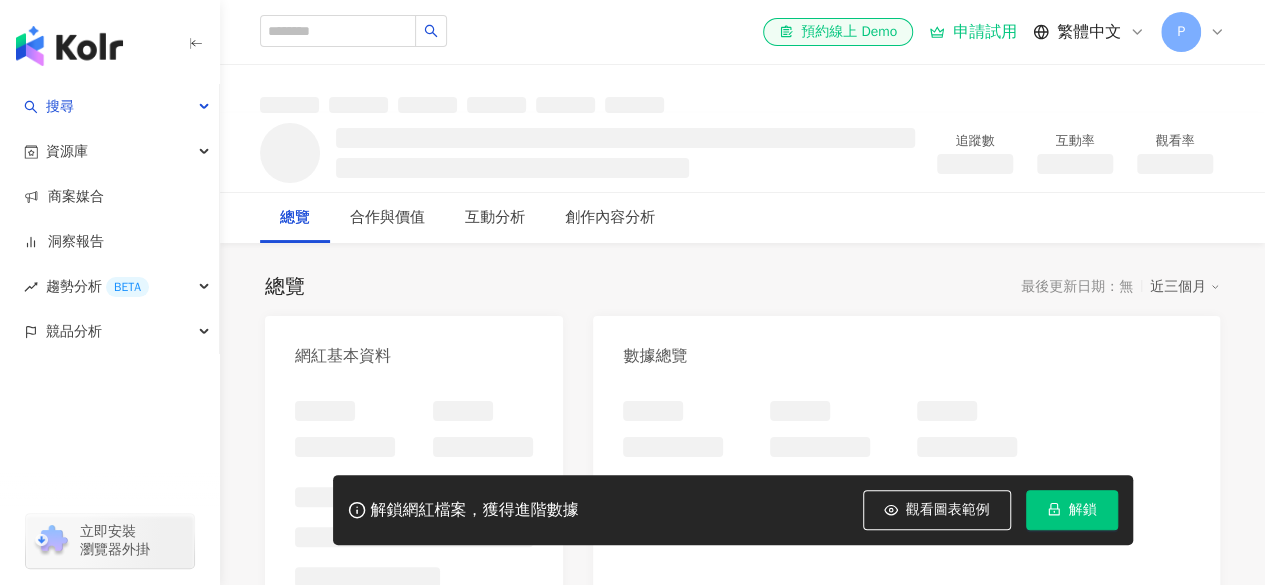 click on "el-icon-cs 預約線上 Demo 申請試用 繁體中文 P" at bounding box center (742, 32) 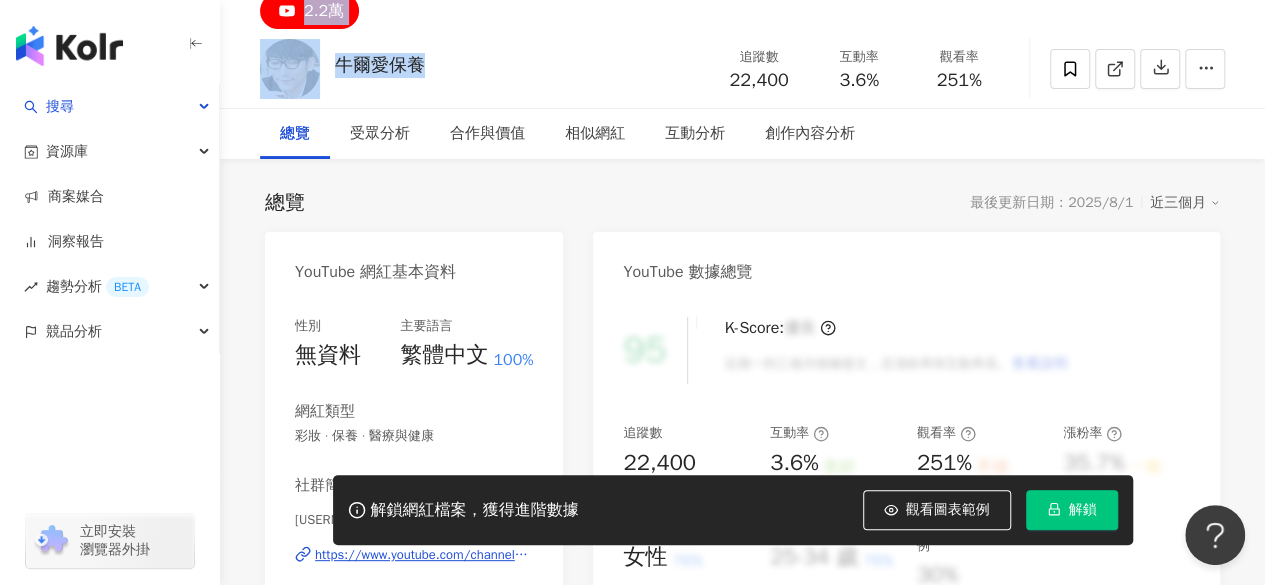 scroll, scrollTop: 0, scrollLeft: 0, axis: both 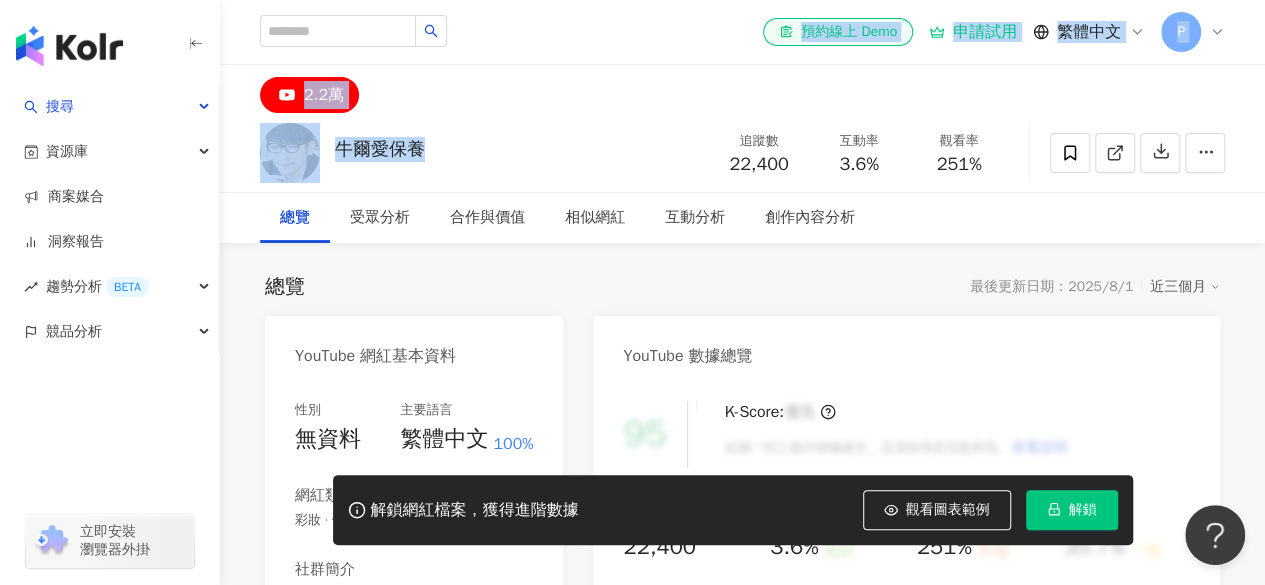 click on "牛爾愛保養 追蹤數 22,400 互動率 3.6% 觀看率 251%" at bounding box center (742, 152) 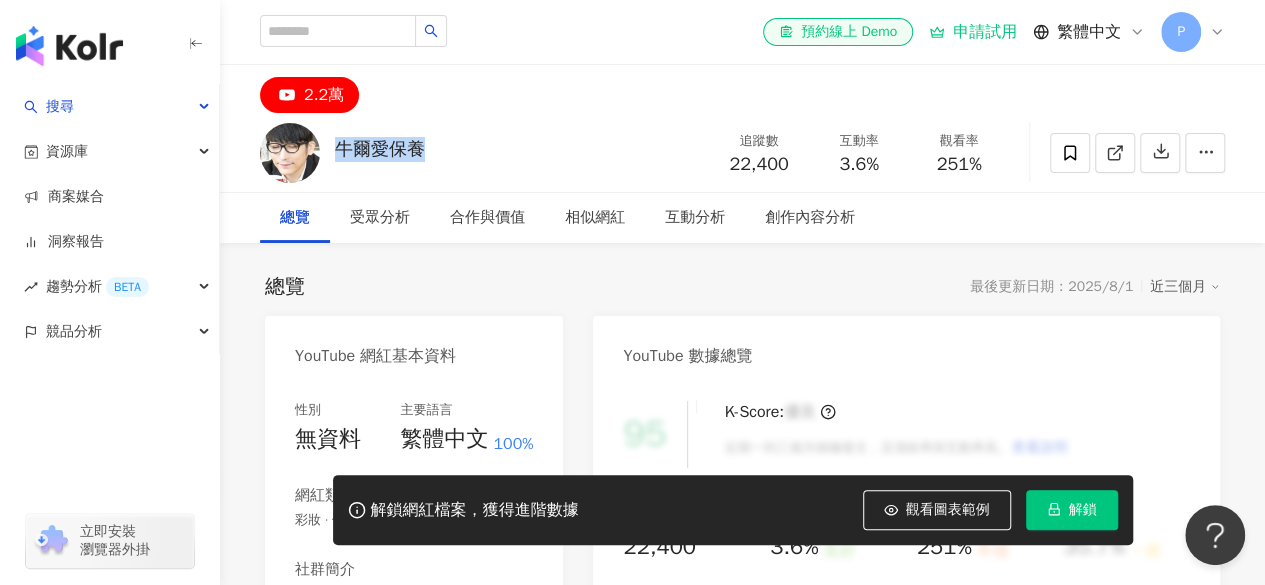 drag, startPoint x: 390, startPoint y: 153, endPoint x: 545, endPoint y: 276, distance: 197.8737 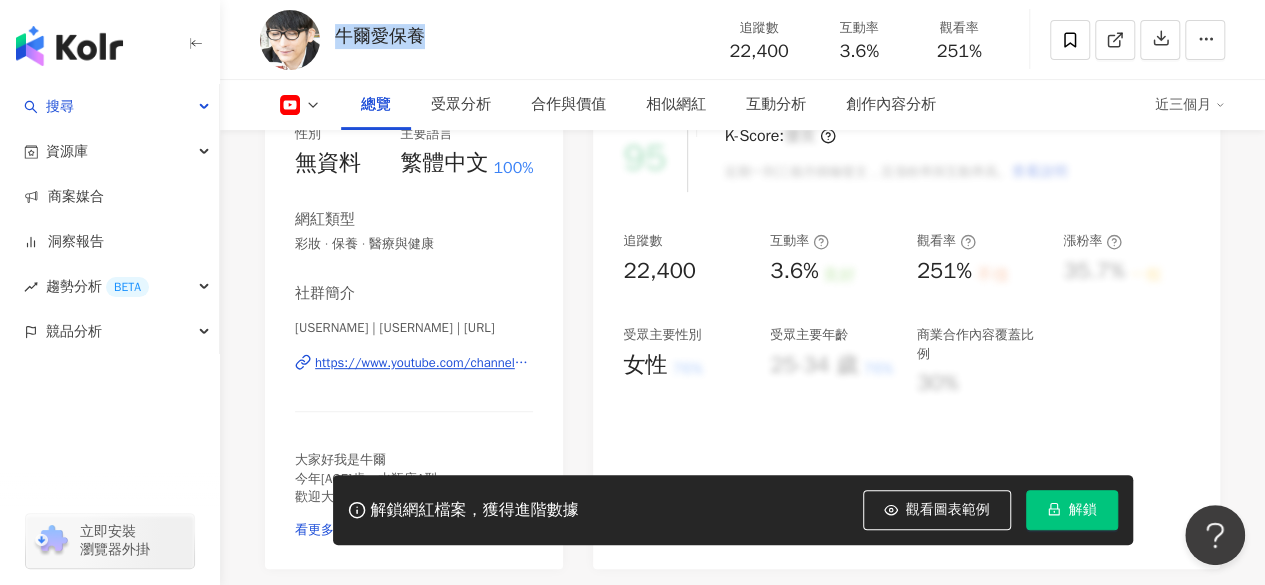scroll, scrollTop: 300, scrollLeft: 0, axis: vertical 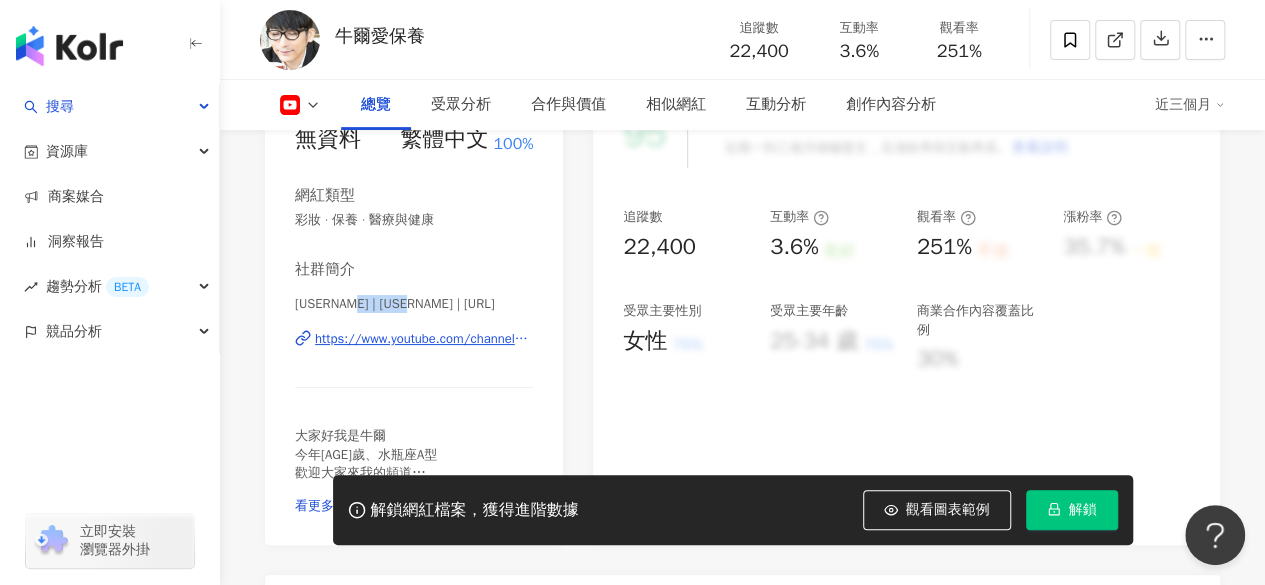 drag, startPoint x: 370, startPoint y: 302, endPoint x: 432, endPoint y: 304, distance: 62.03225 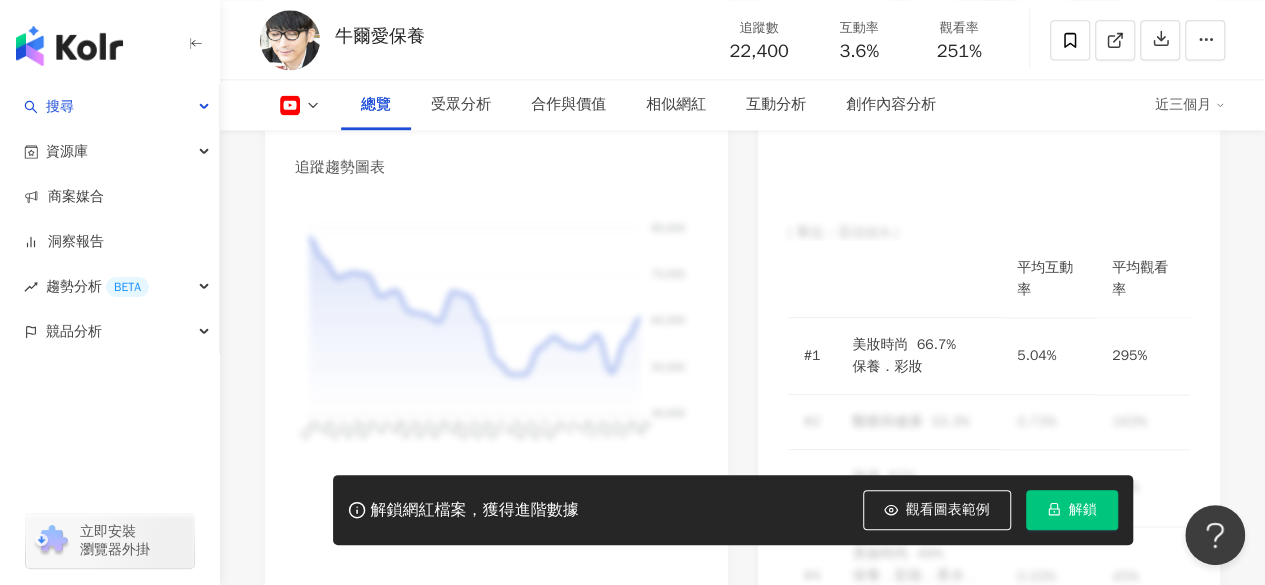 scroll, scrollTop: 1300, scrollLeft: 0, axis: vertical 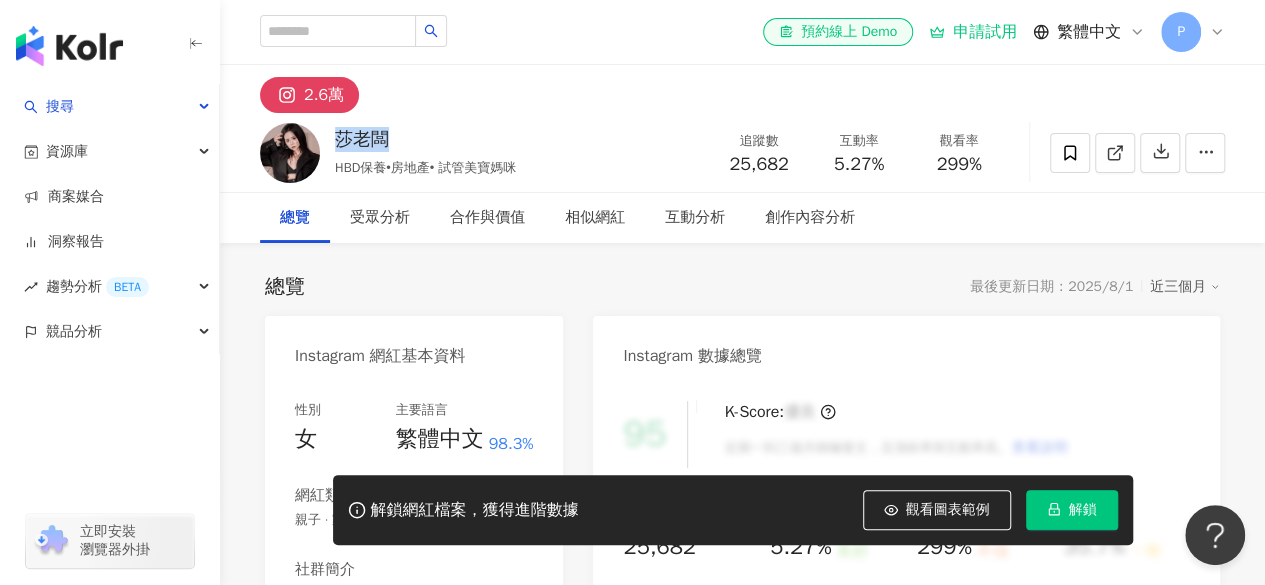 drag, startPoint x: 396, startPoint y: 140, endPoint x: 336, endPoint y: 143, distance: 60.074955 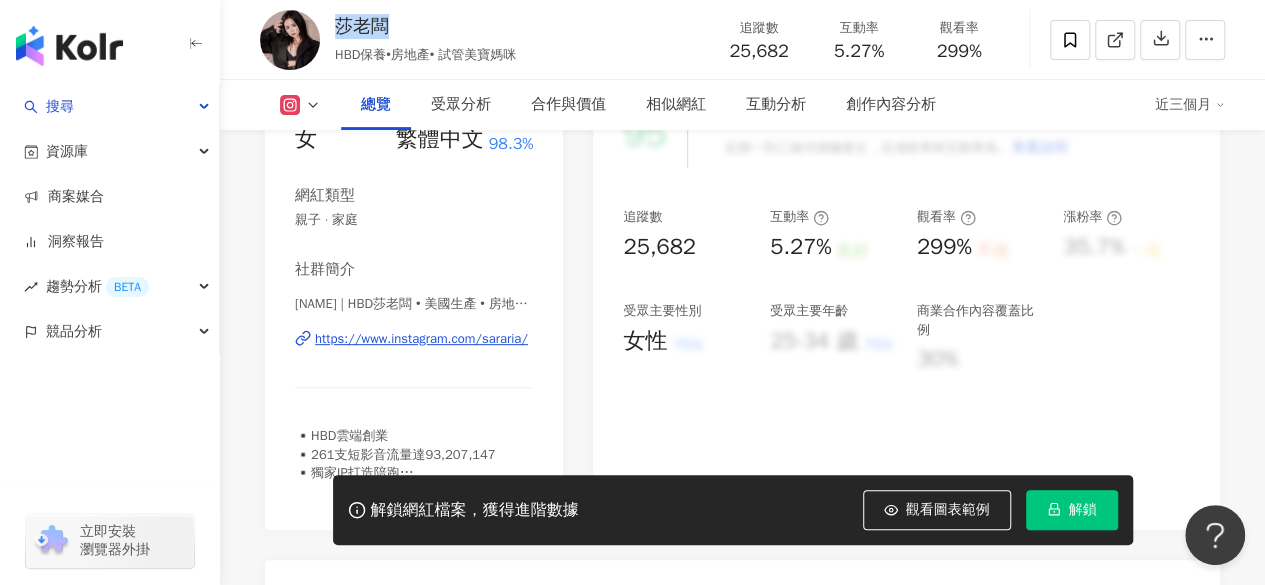 scroll, scrollTop: 400, scrollLeft: 0, axis: vertical 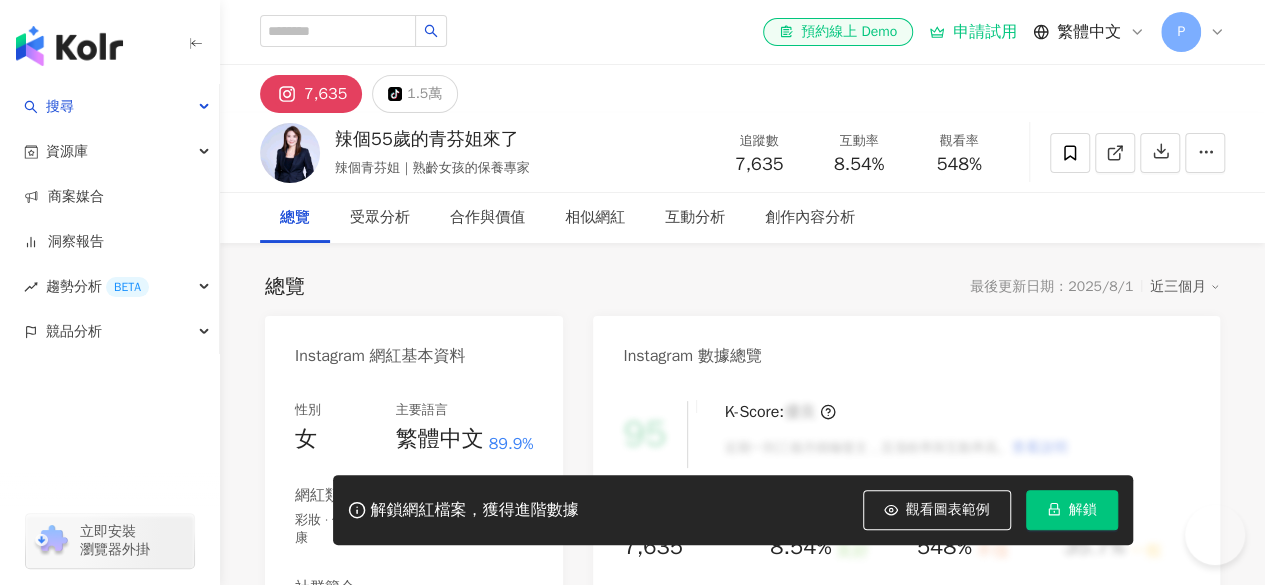 drag, startPoint x: 376, startPoint y: 146, endPoint x: 326, endPoint y: 132, distance: 51.92302 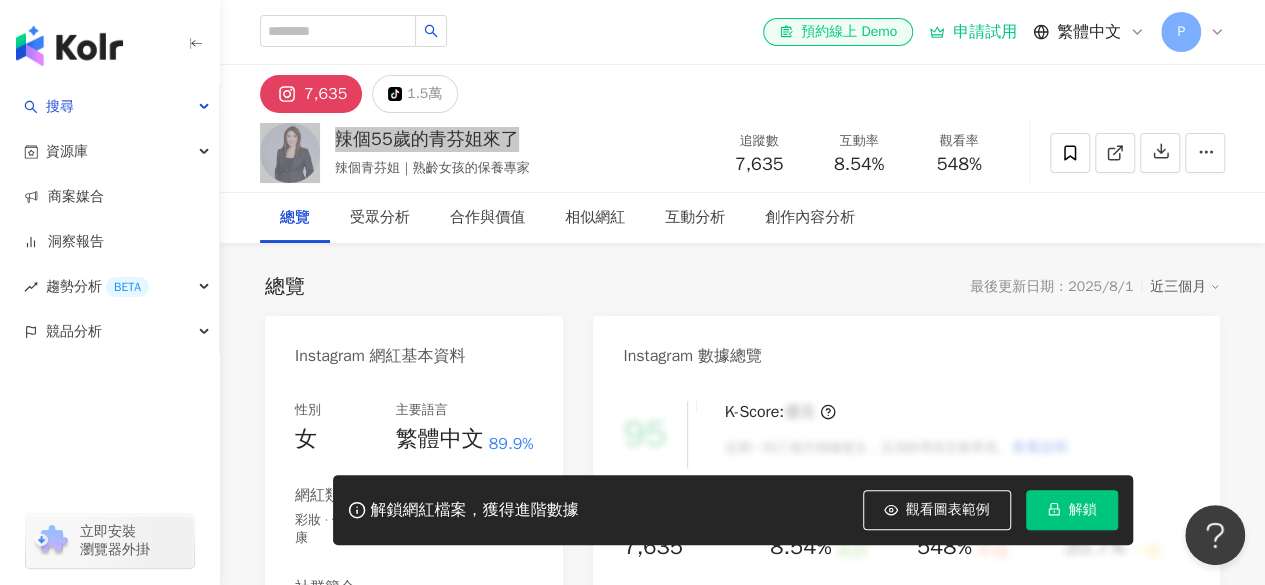 scroll, scrollTop: 0, scrollLeft: 0, axis: both 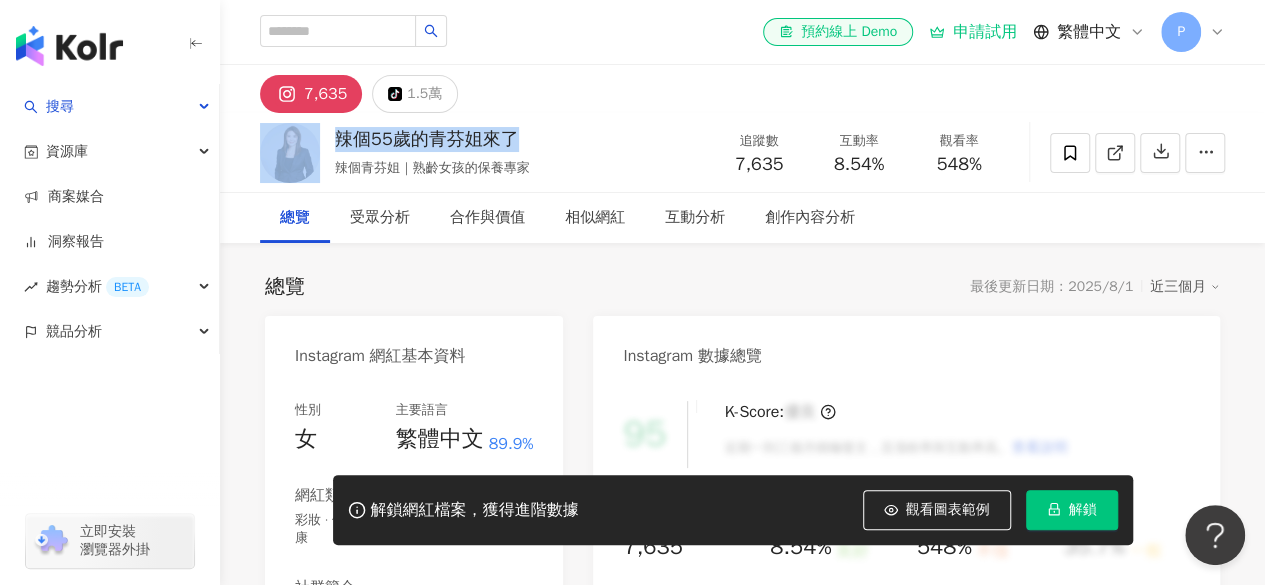 click on "辣個55歲的青芬姐來了 辣個青芬姐｜熟齡女孩的保養專家 追蹤數 7,635 互動率 8.54% 觀看率 548%" at bounding box center [742, 152] 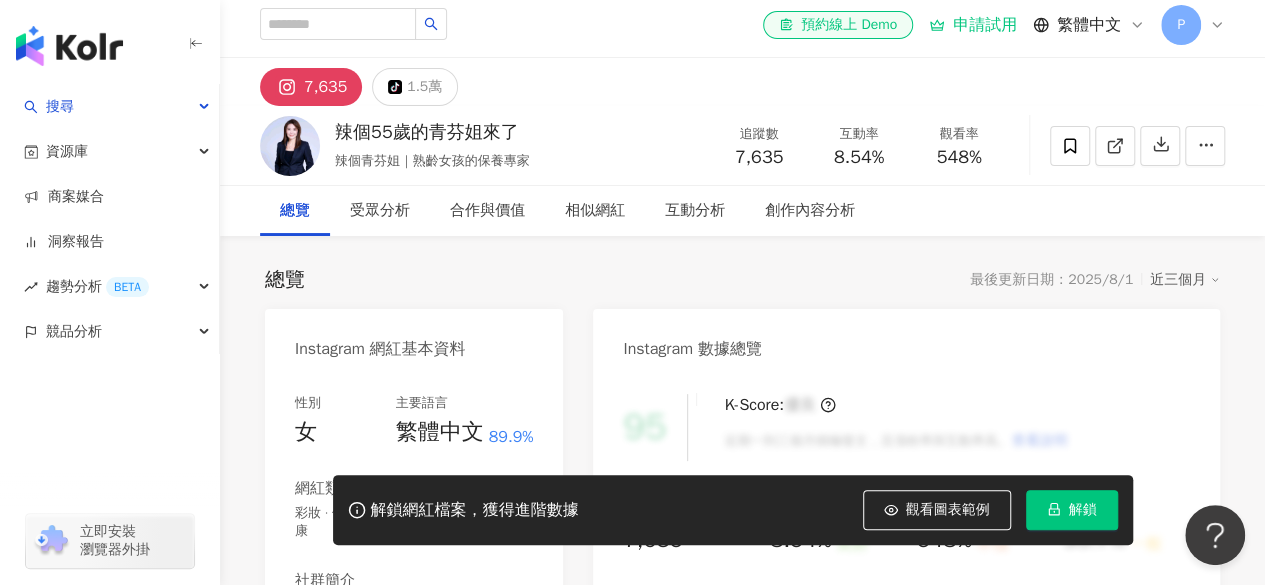 scroll, scrollTop: 0, scrollLeft: 0, axis: both 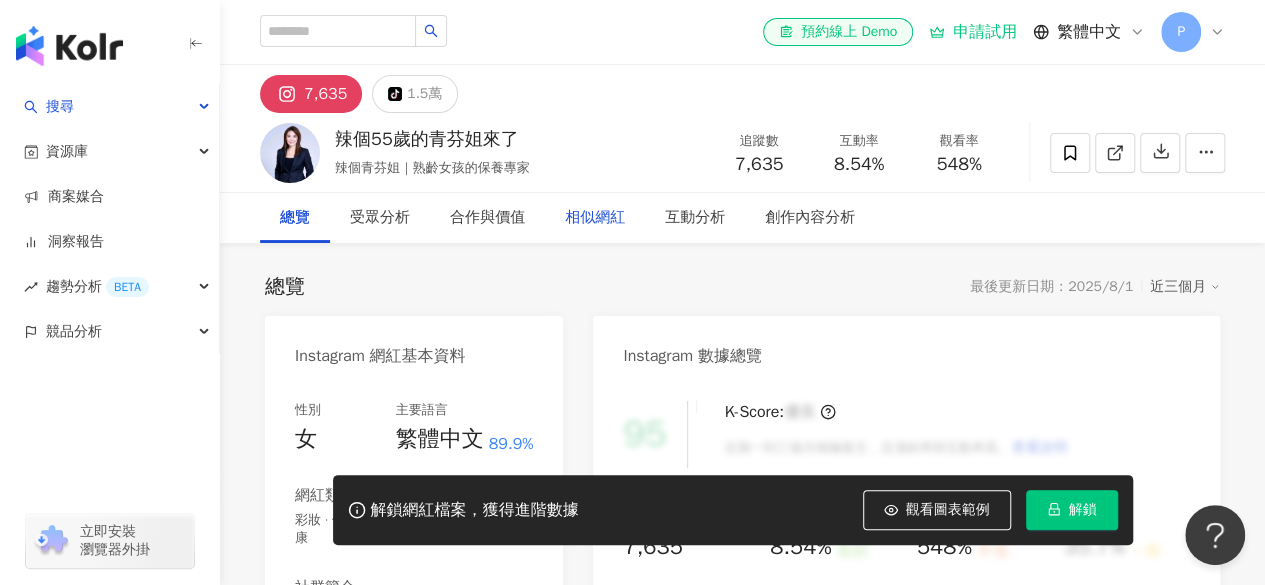 click on "相似網紅" at bounding box center [595, 218] 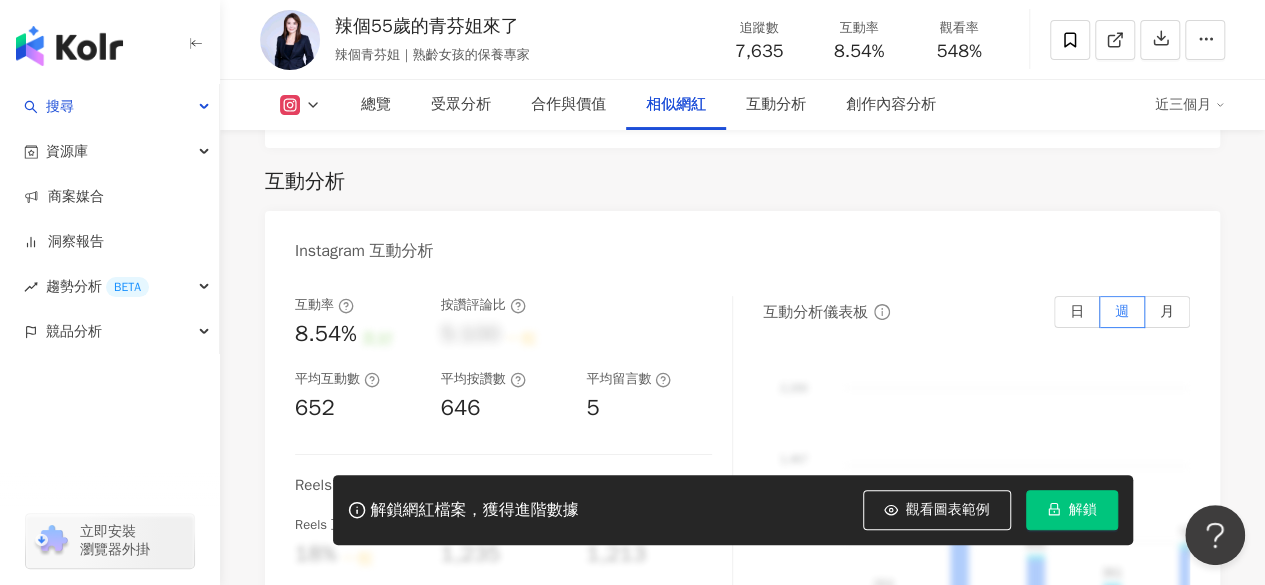 scroll, scrollTop: 3381, scrollLeft: 0, axis: vertical 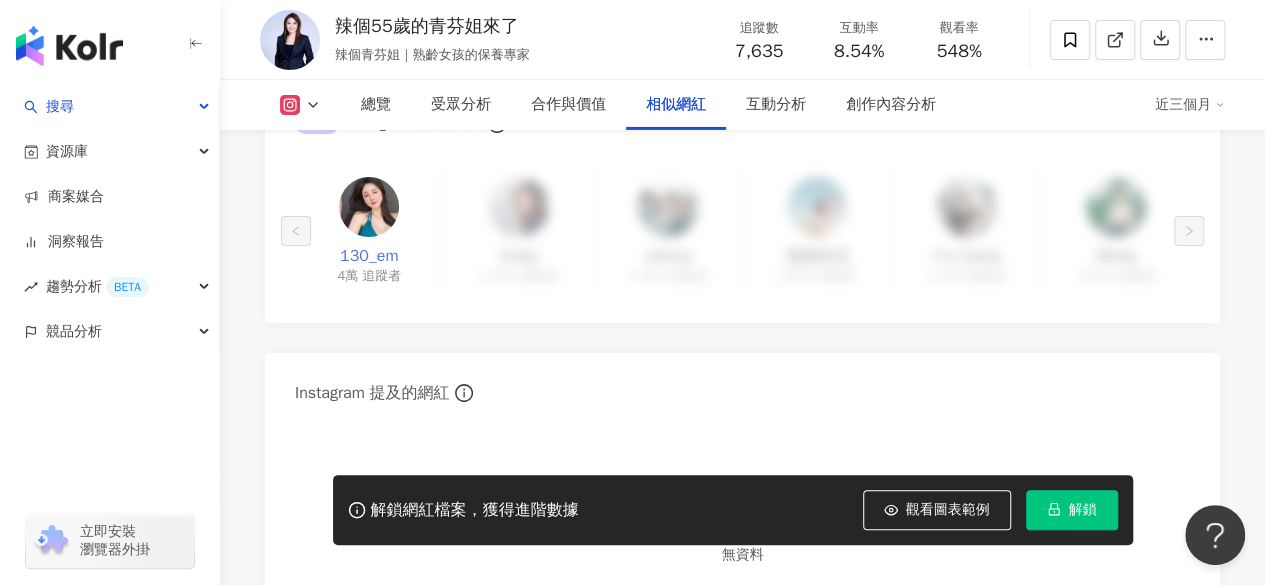 click on "130_em" at bounding box center [369, 256] 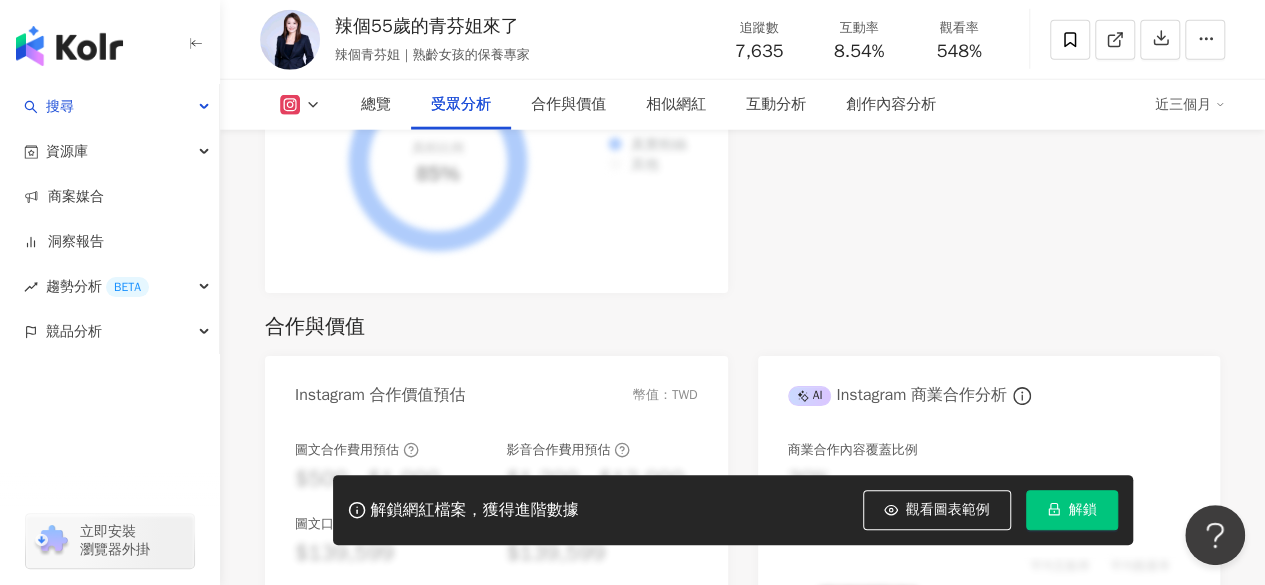 scroll, scrollTop: 2481, scrollLeft: 0, axis: vertical 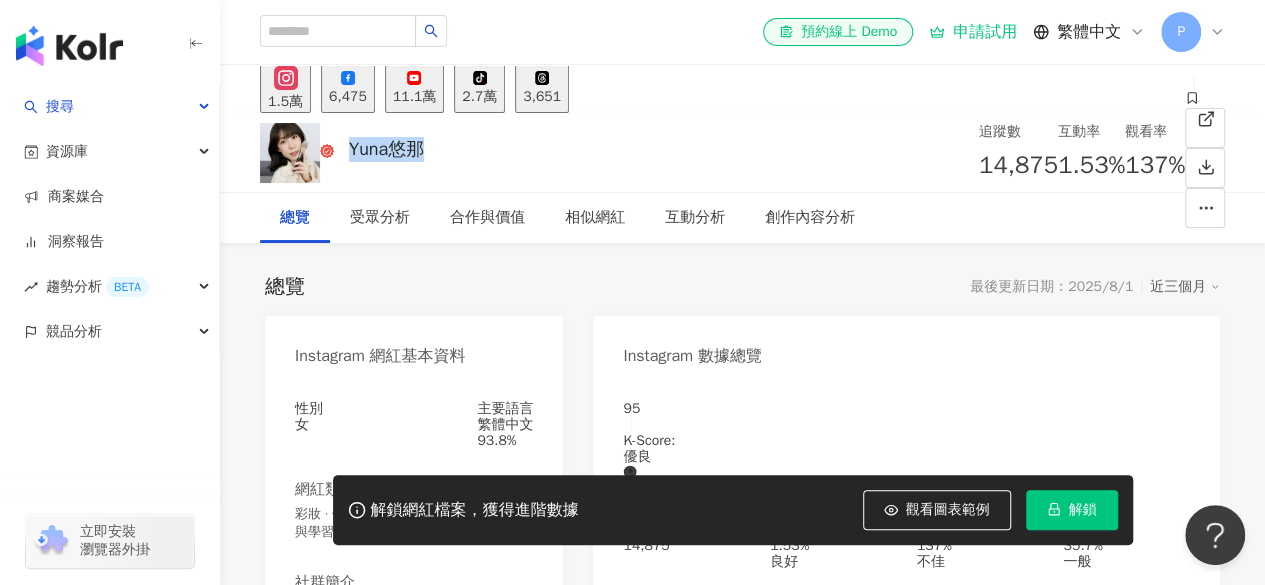 drag, startPoint x: 438, startPoint y: 157, endPoint x: 340, endPoint y: 153, distance: 98.0816 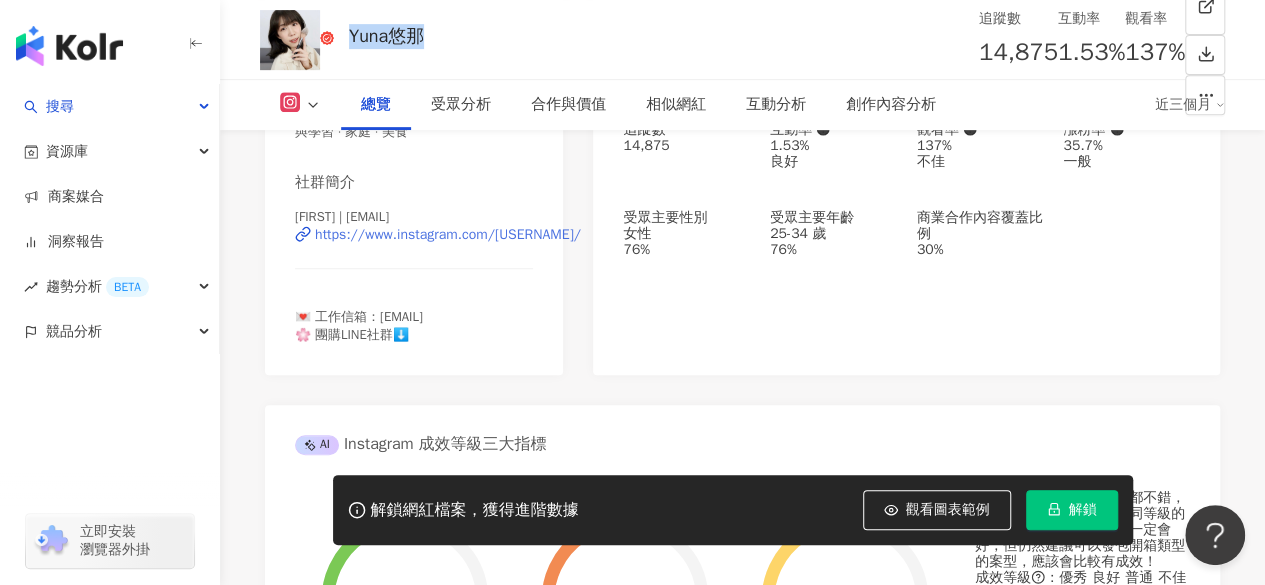 scroll, scrollTop: 200, scrollLeft: 0, axis: vertical 